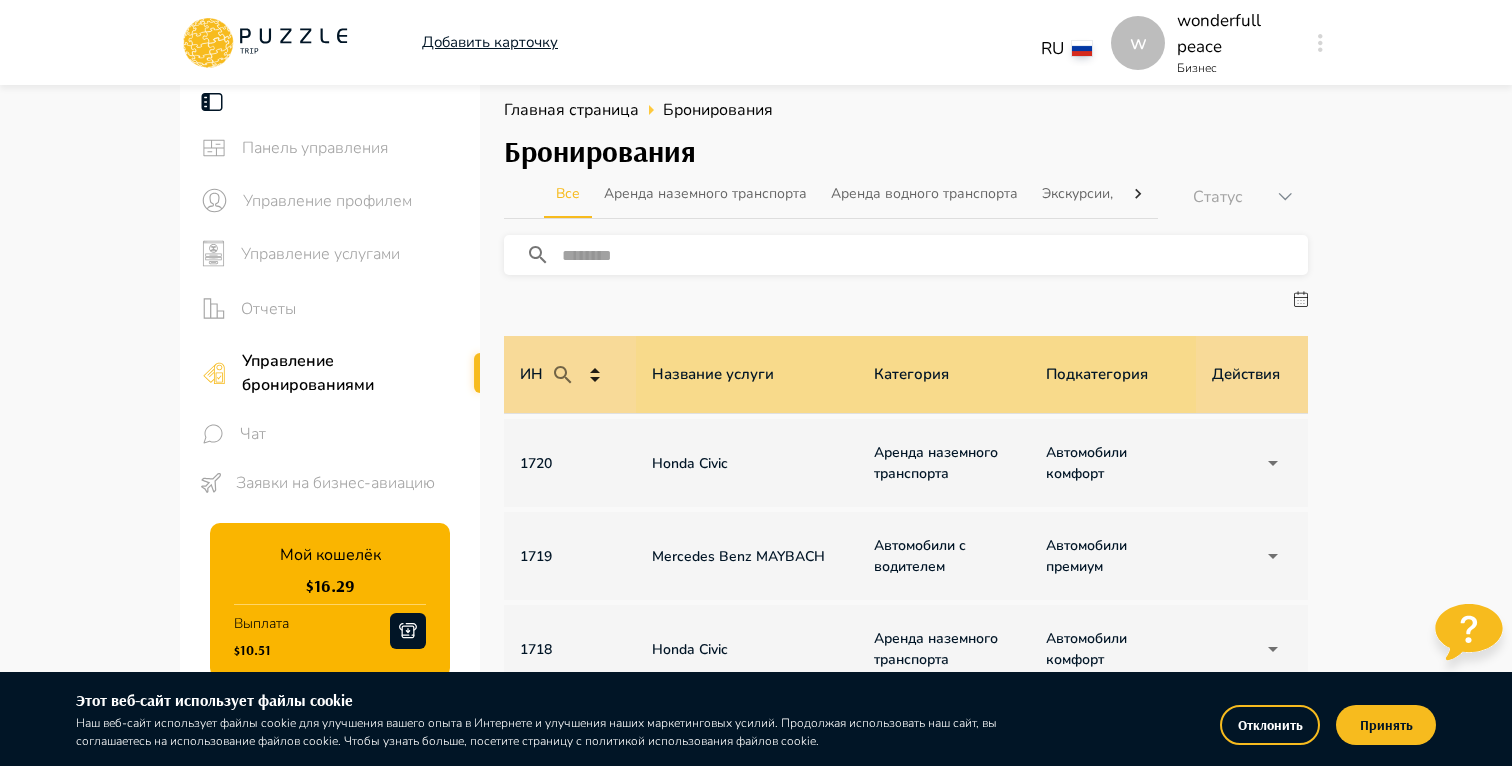scroll, scrollTop: 0, scrollLeft: 0, axis: both 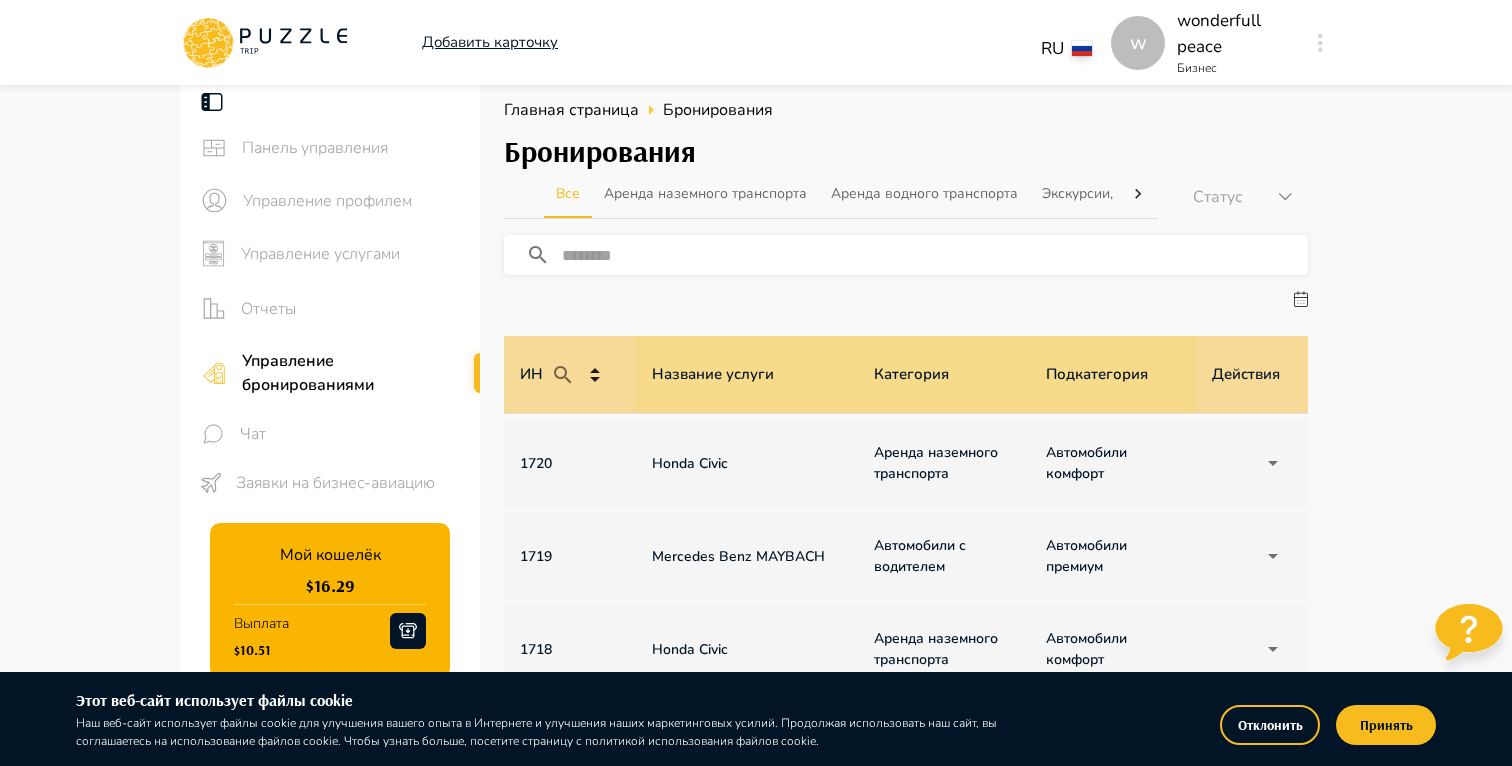 click on "Панель управления Управление профилем Управление услугами Отчеты Управление бронированиями Чат Заявки на бизнес-авиацию Мой кошелёк $ 16.29 Выплата   $10.51 Выйти Главная страница Бронирования Бронирования Все Аренда наземного транспорта Аренда водного транспорта Экскурсии, развлечения Автомобили с водителем Детские развлечения Входные билеты Трансферы Статус ****** ​ ИН Название услуги Категория Подкатегория Дата начала и окончания услуги Турагенство/Менеджер турагентства Клиент Оплата Цена Бронирование Действия 1720 Honda Civic Аренда наземного транспорта" at bounding box center (756, 753) 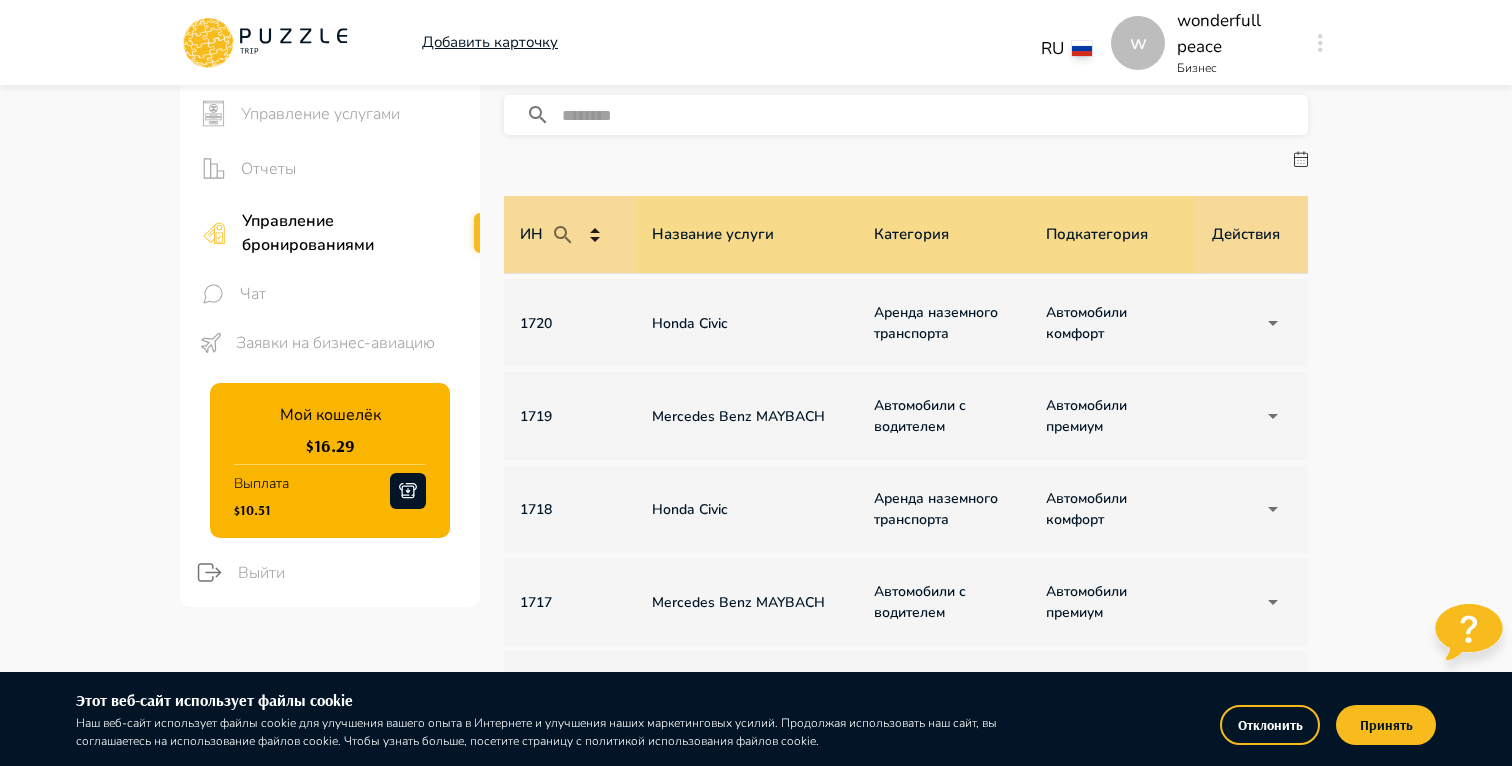 scroll, scrollTop: 143, scrollLeft: 0, axis: vertical 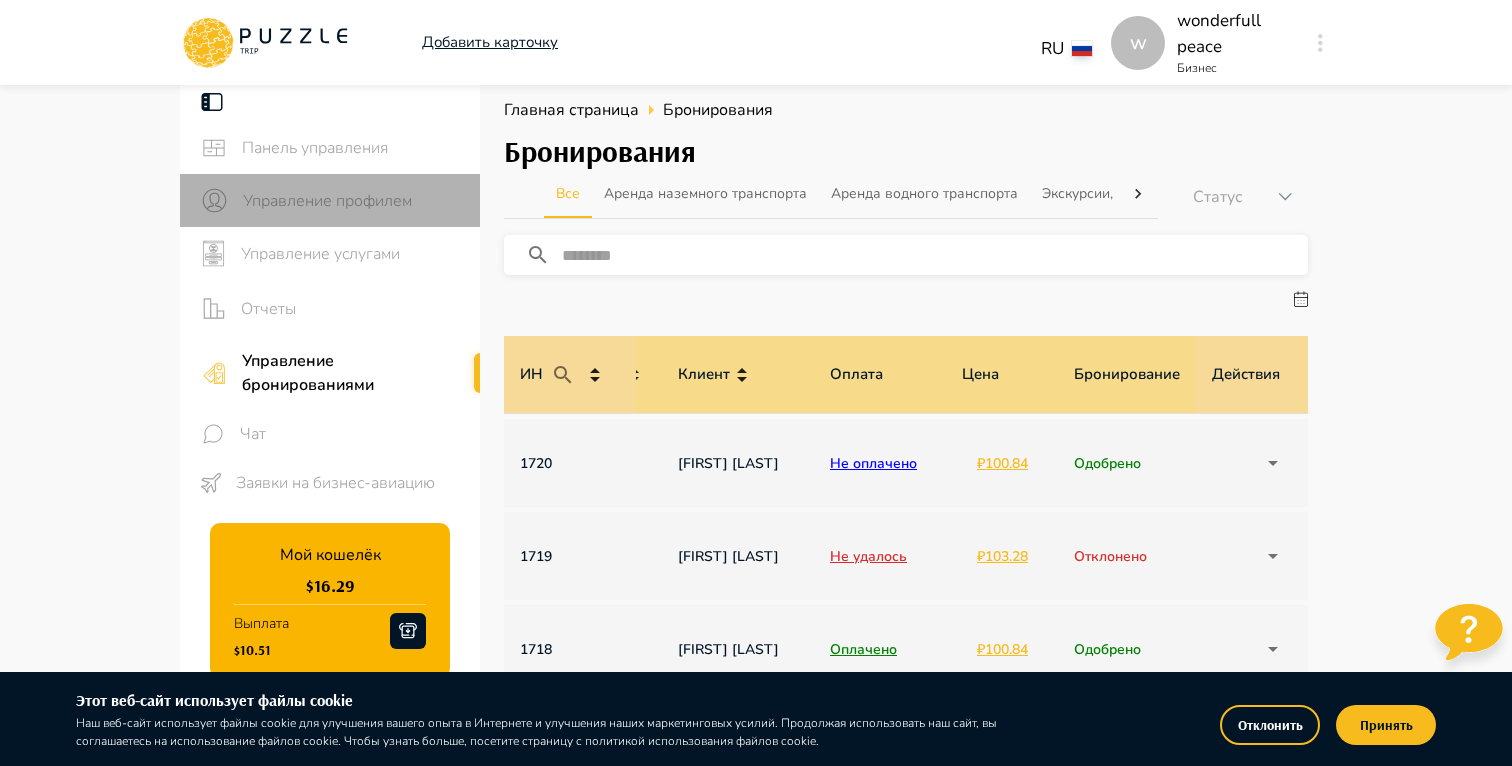 click on "Управление профилем" at bounding box center (353, 201) 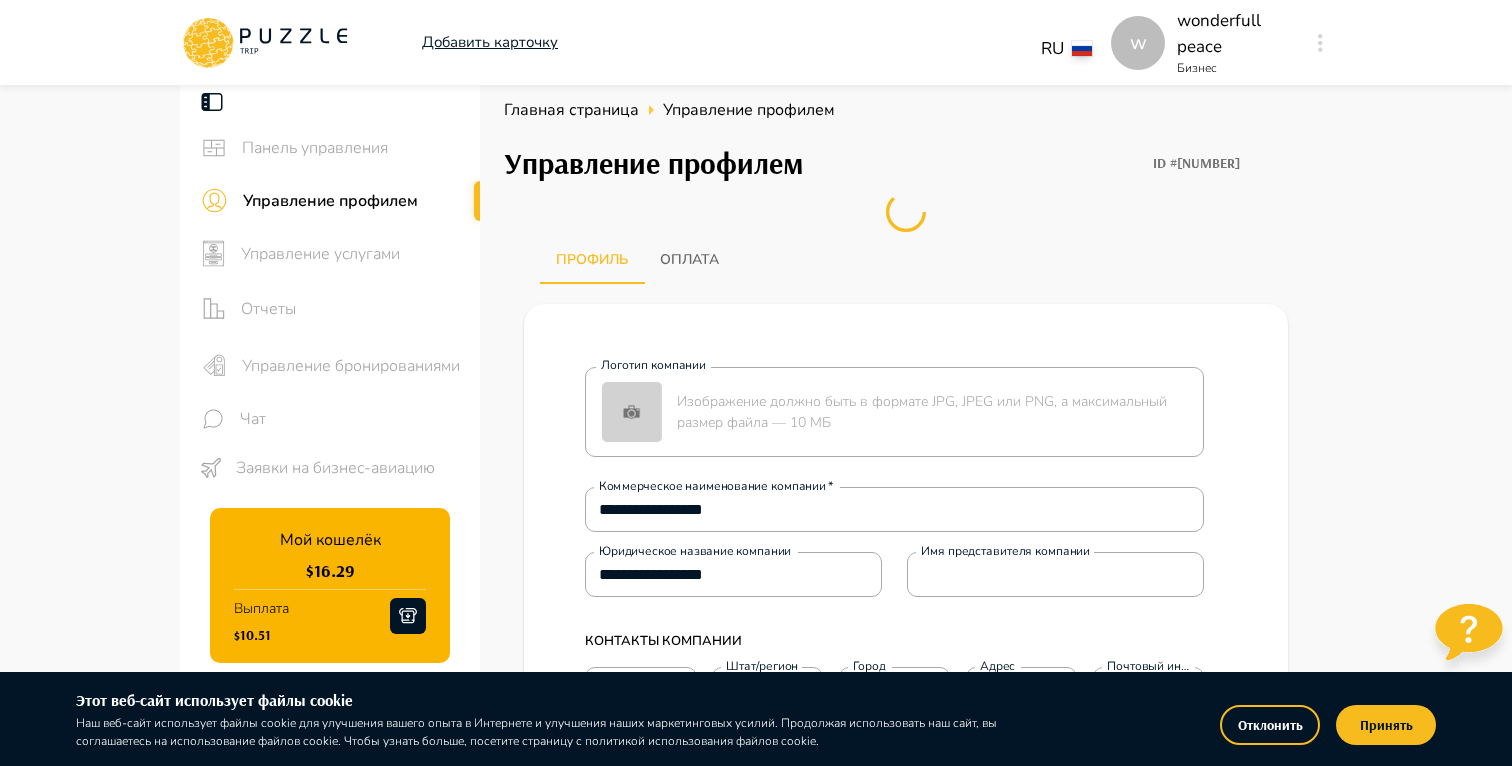 click on "Управление услугами" at bounding box center [352, 254] 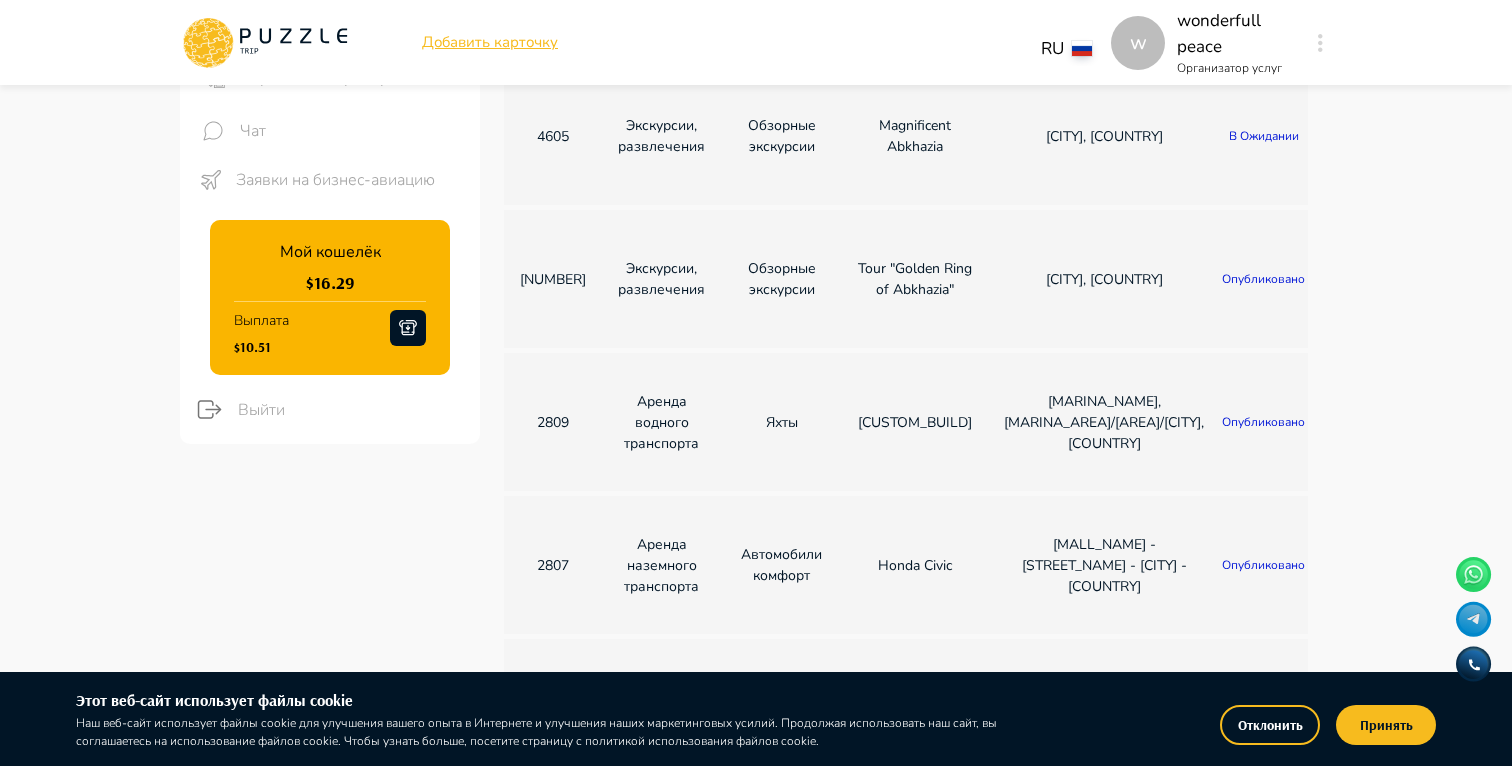 scroll, scrollTop: 270, scrollLeft: 0, axis: vertical 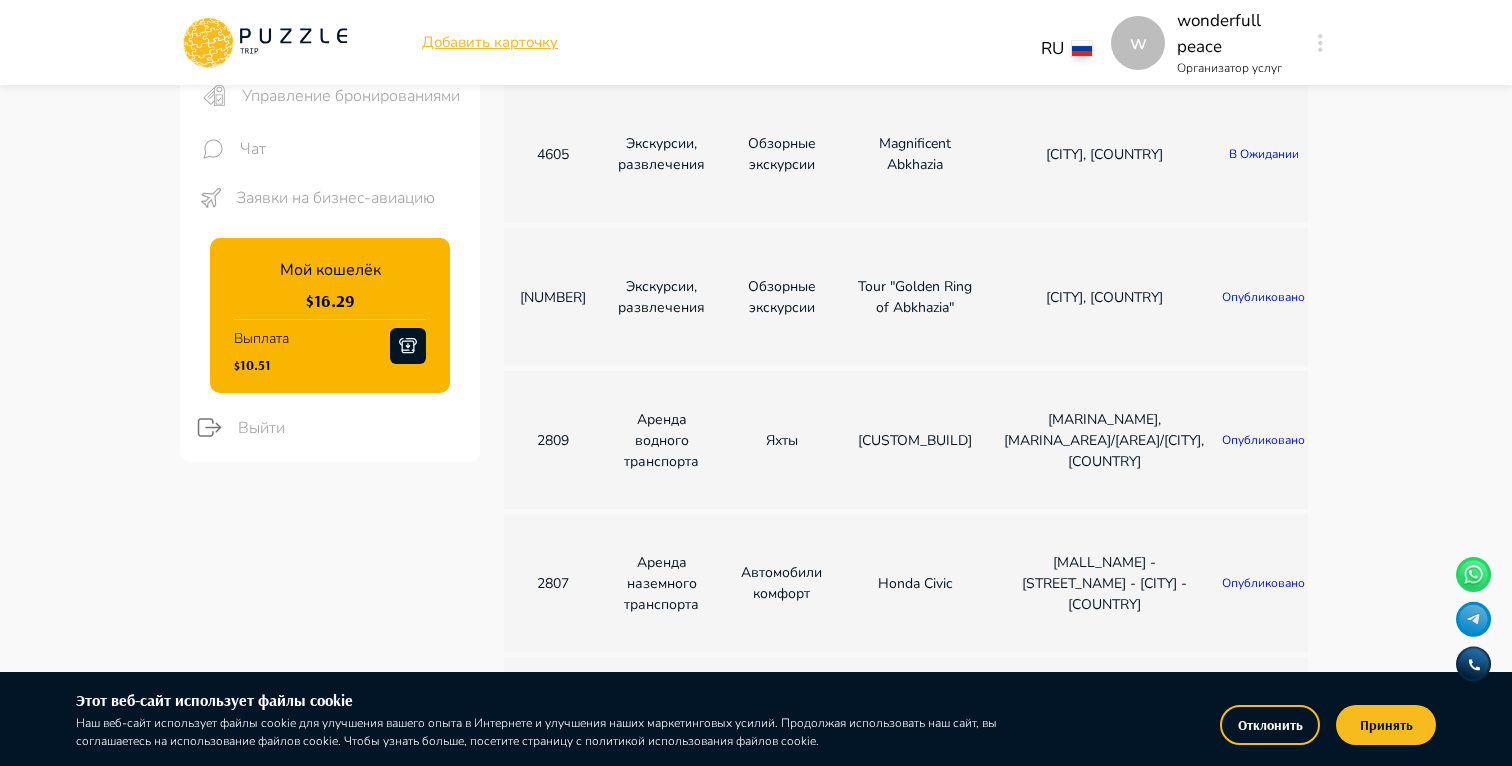 click on "[CITY], [COUNTRY]" at bounding box center (1104, 297) 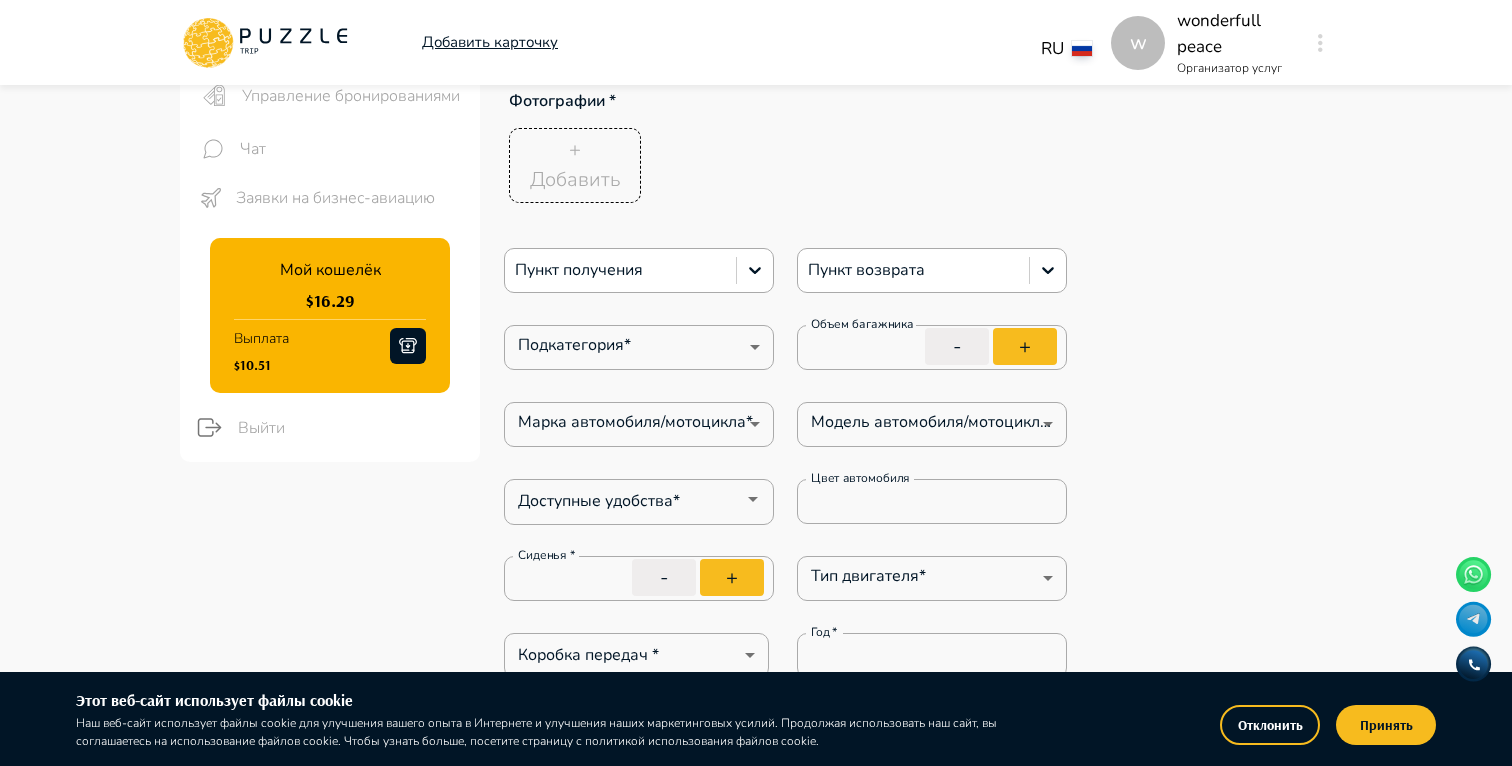 scroll, scrollTop: 0, scrollLeft: 0, axis: both 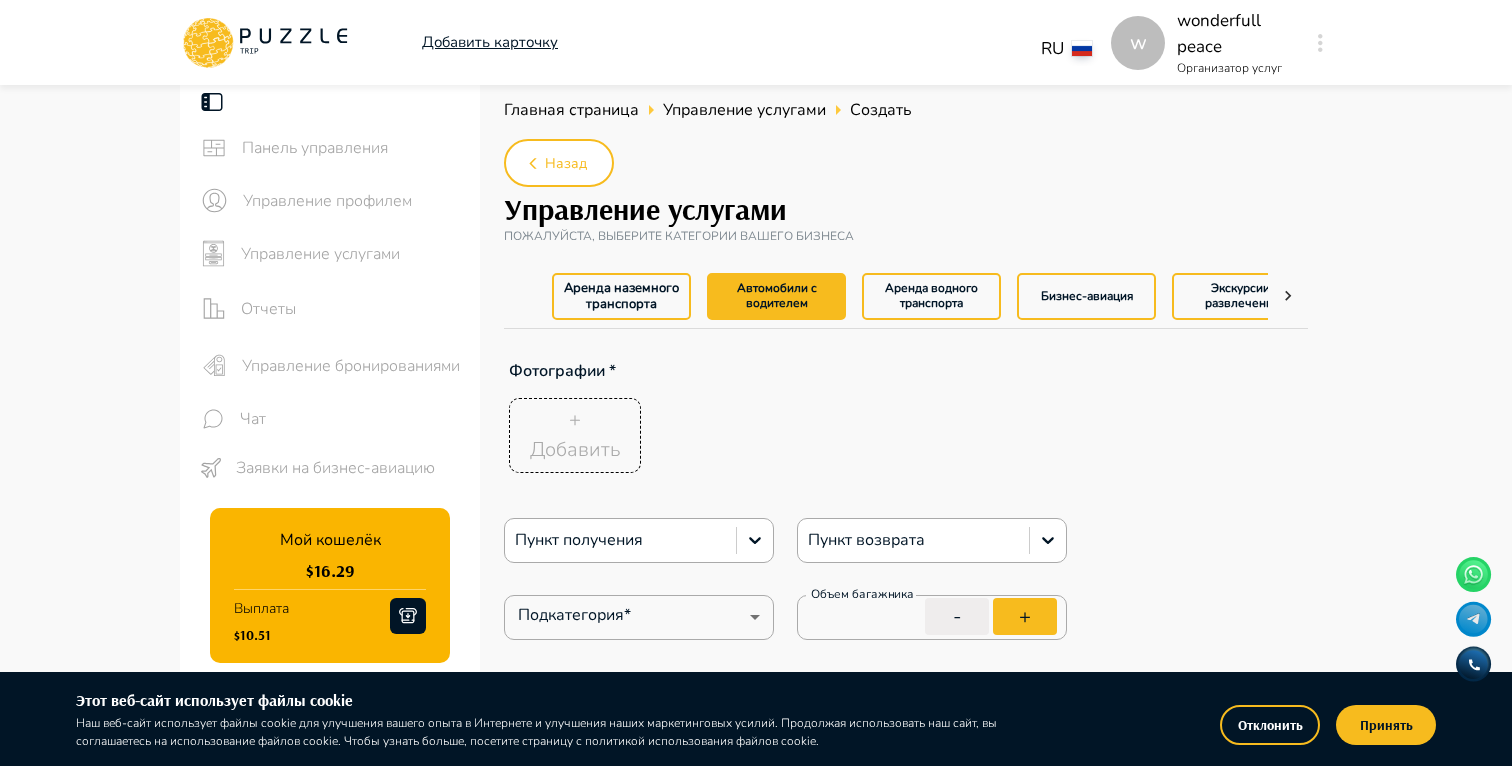 type on "*" 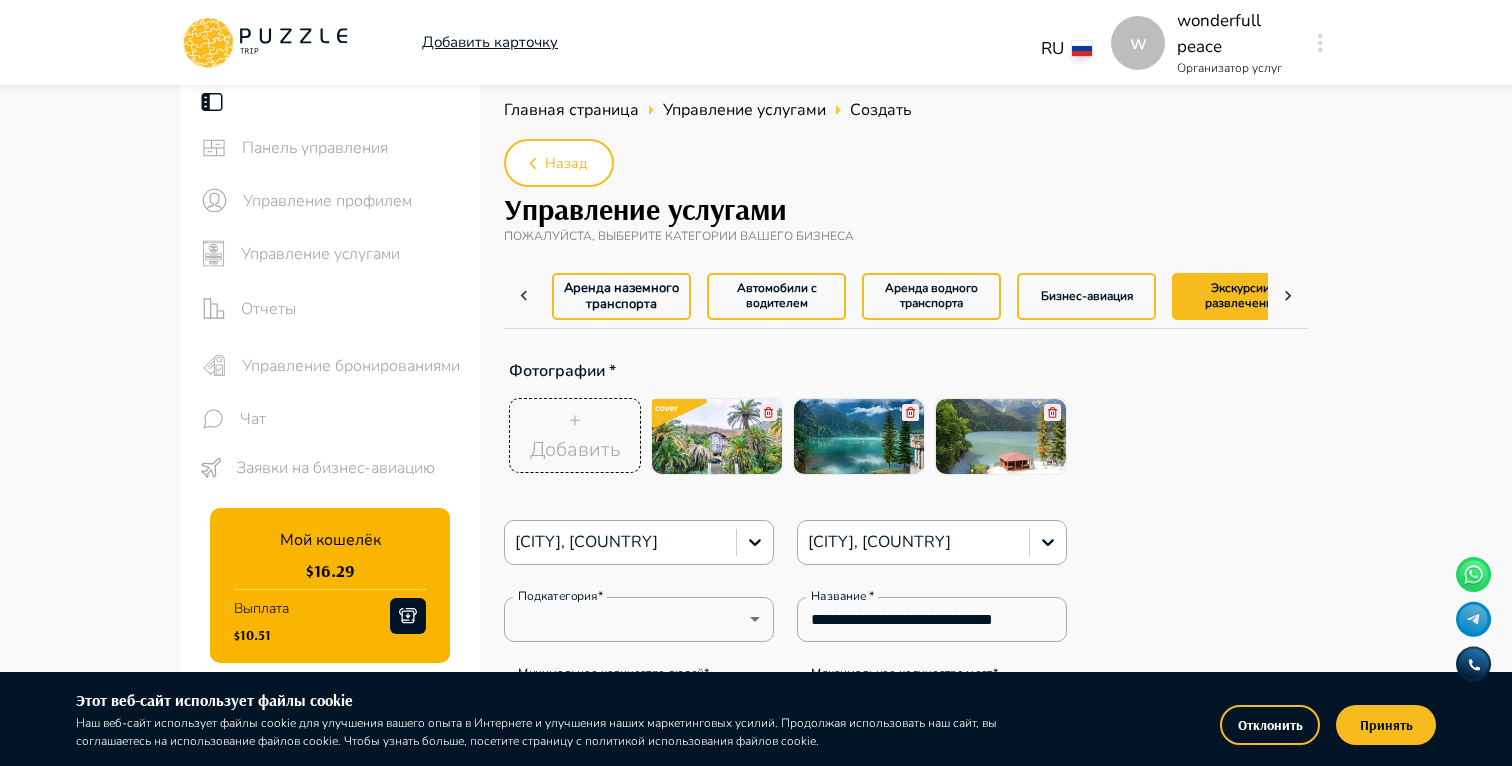 scroll, scrollTop: 35, scrollLeft: 0, axis: vertical 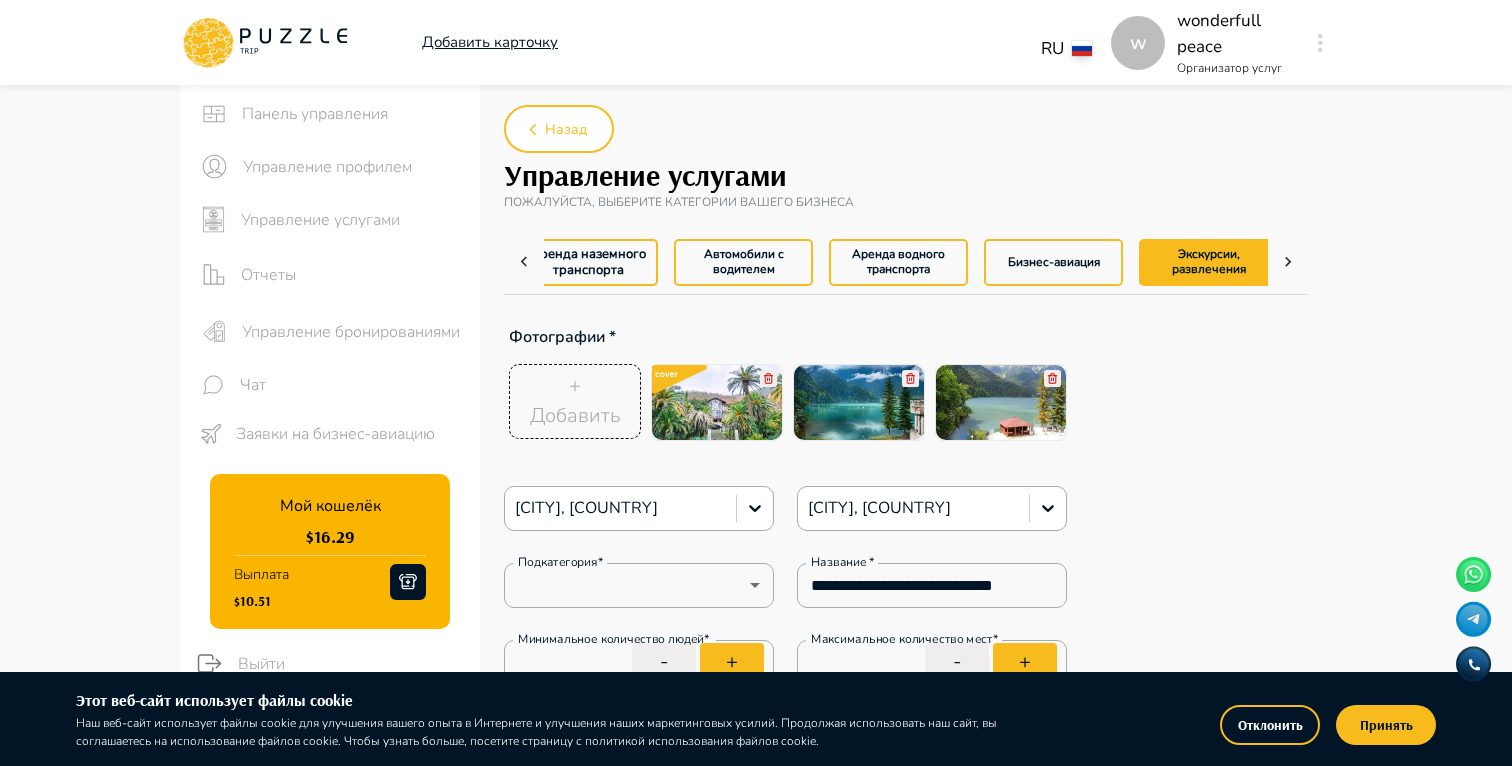 type on "*" 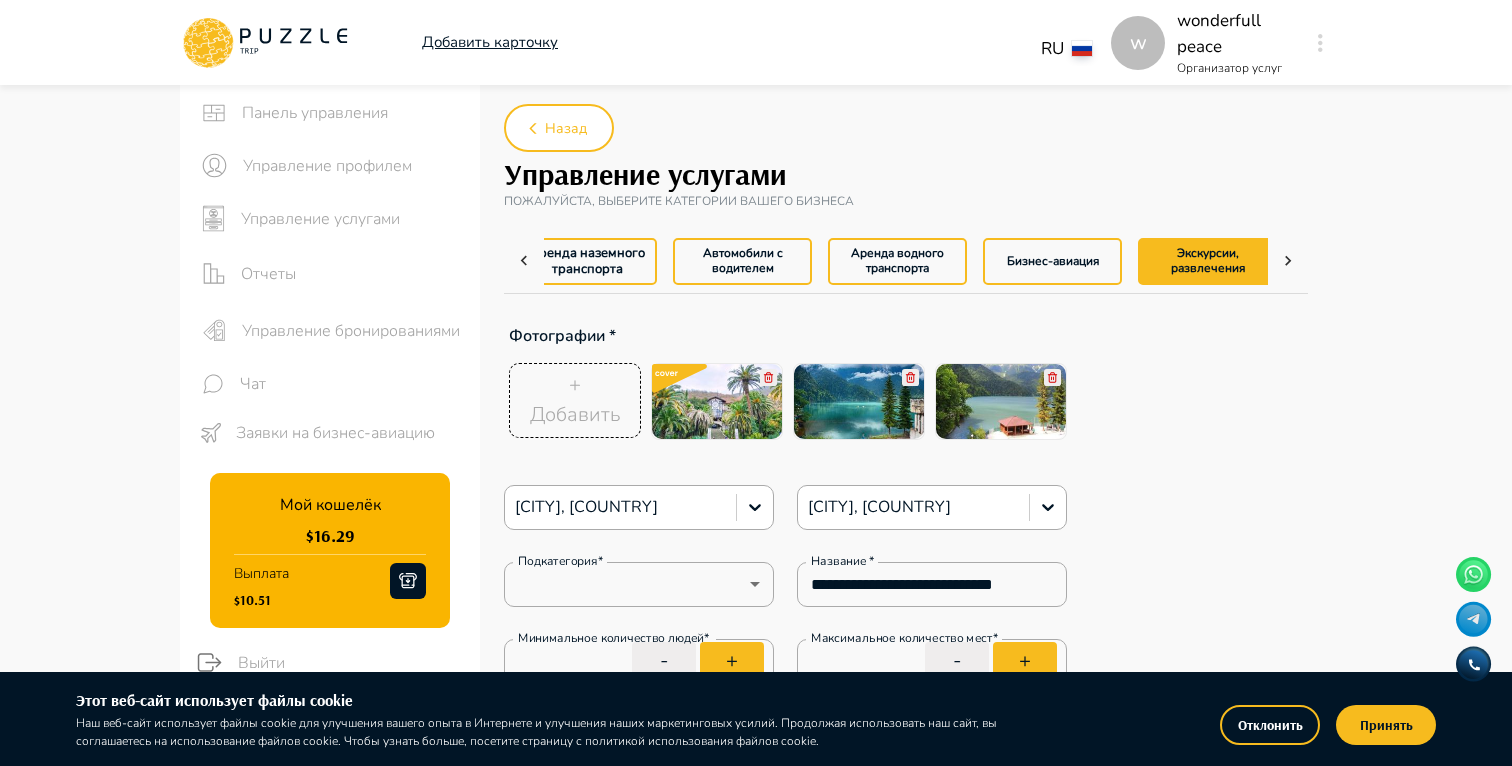 scroll, scrollTop: 0, scrollLeft: 43, axis: horizontal 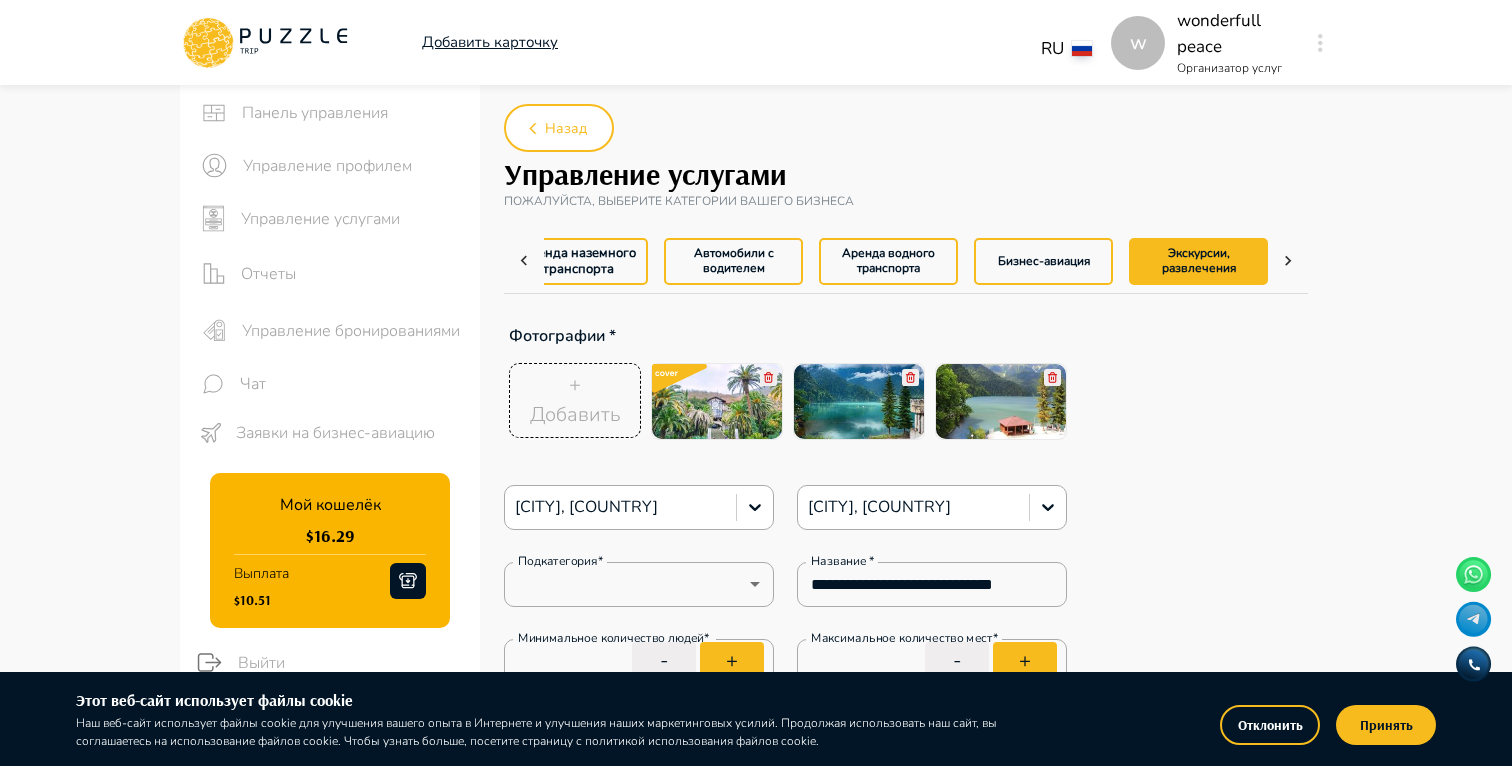 type on "*" 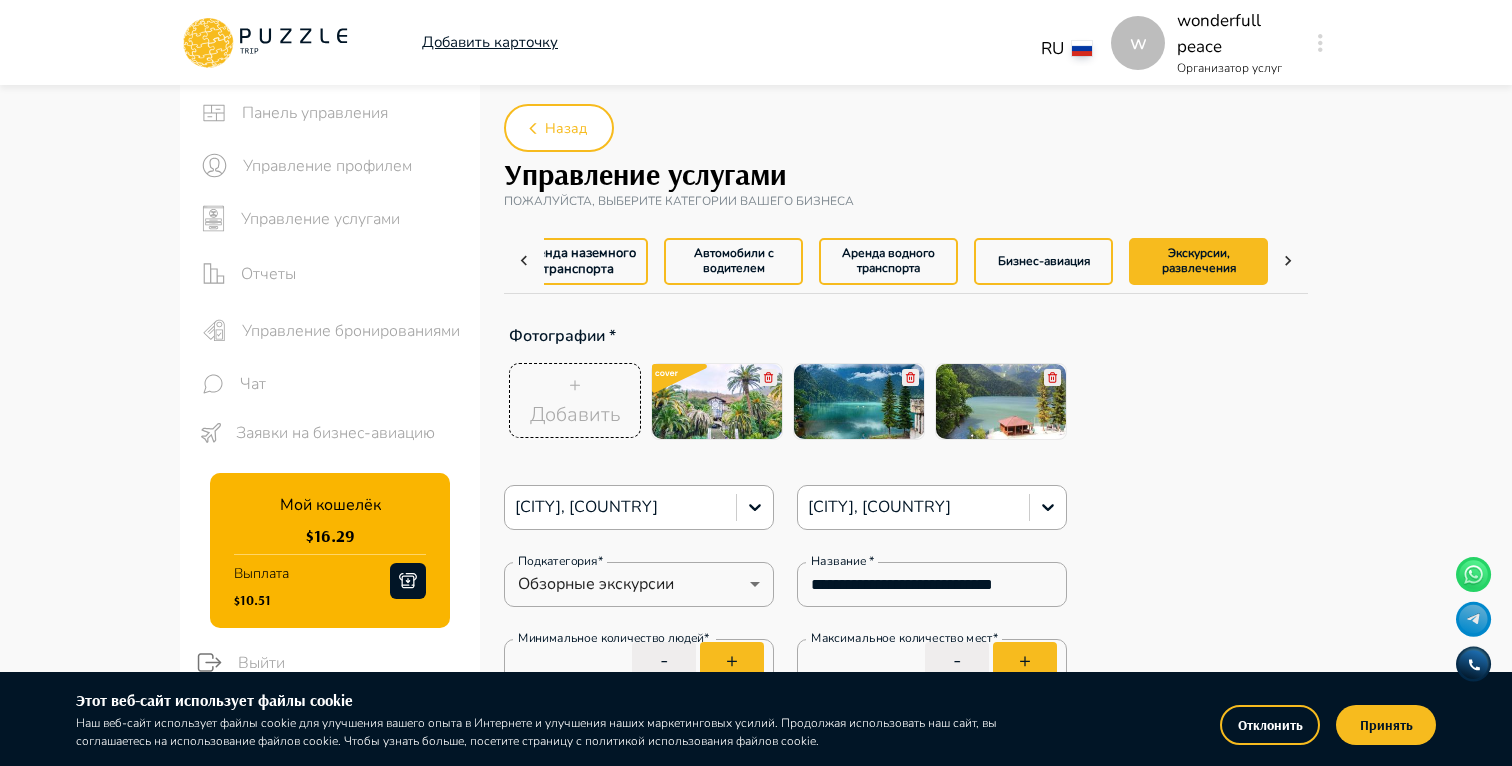 type on "*" 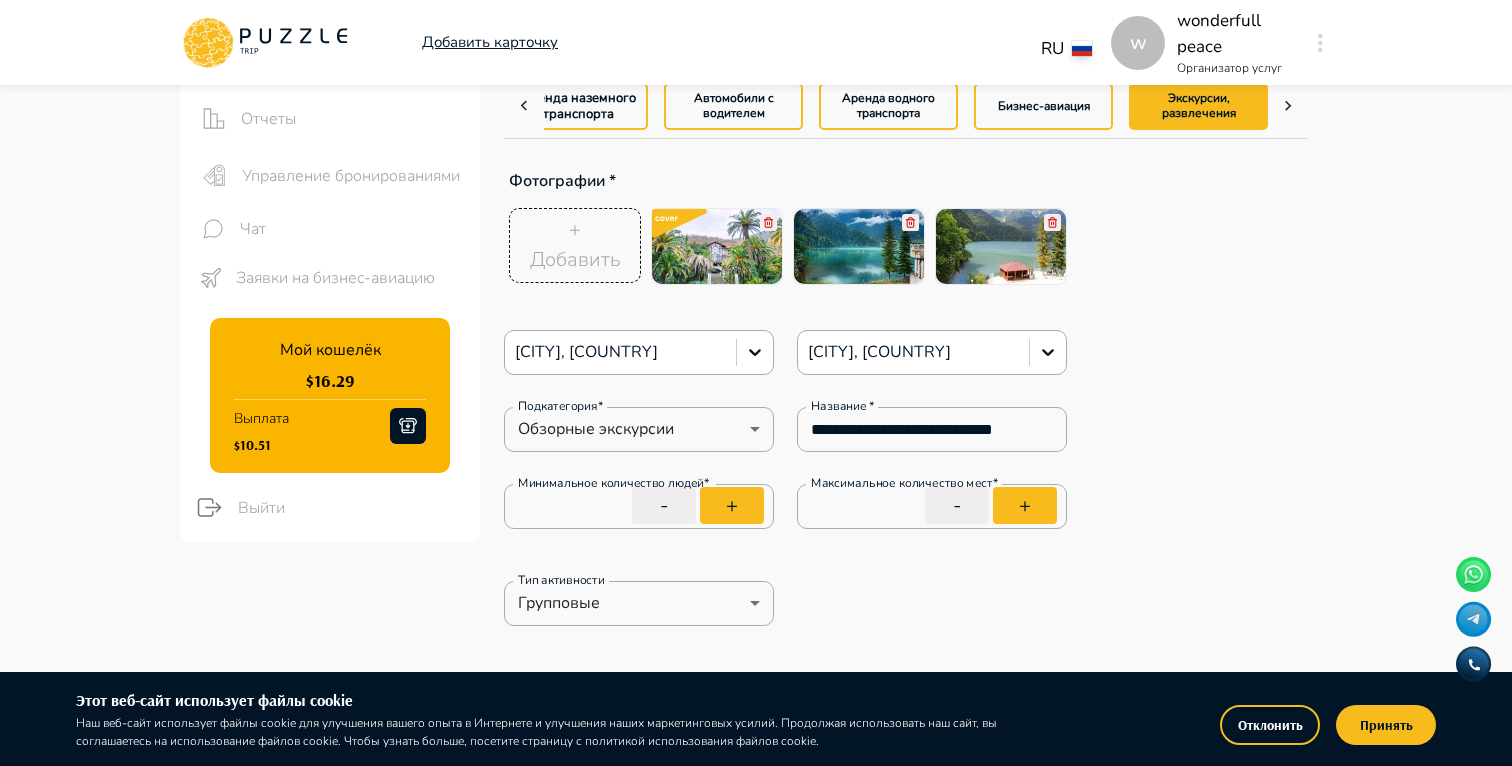 scroll, scrollTop: 209, scrollLeft: 0, axis: vertical 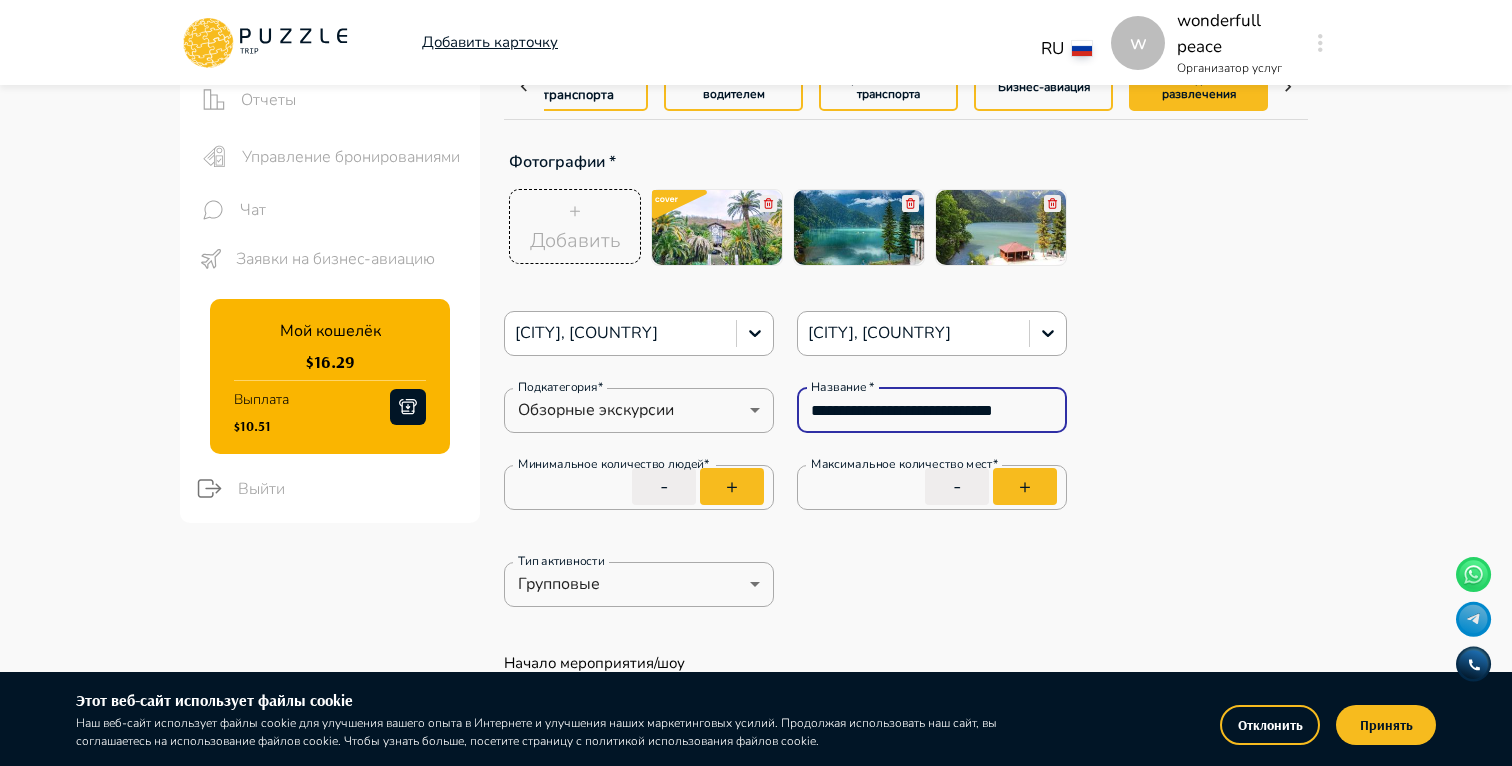 click on "**********" at bounding box center (932, 410) 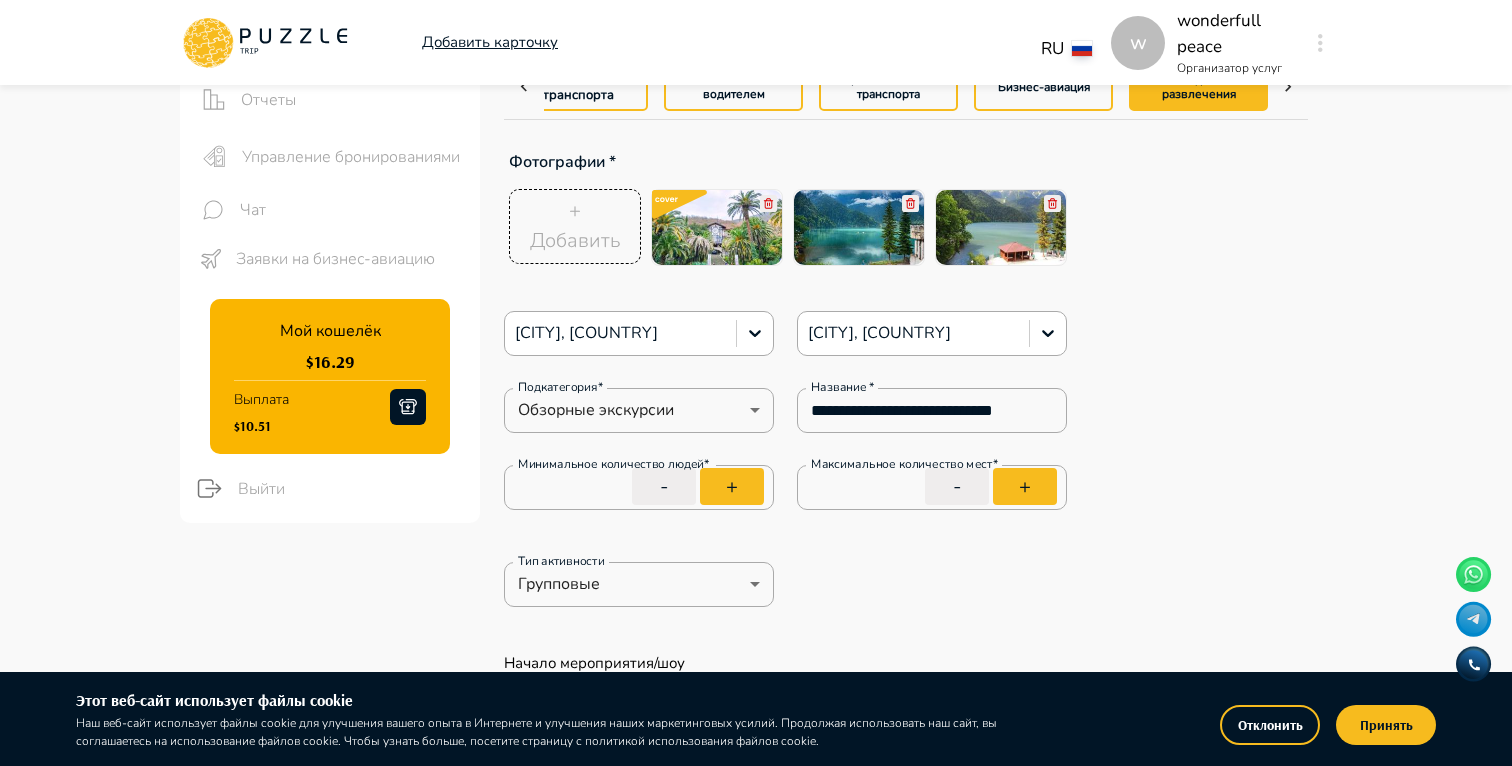 type on "*" 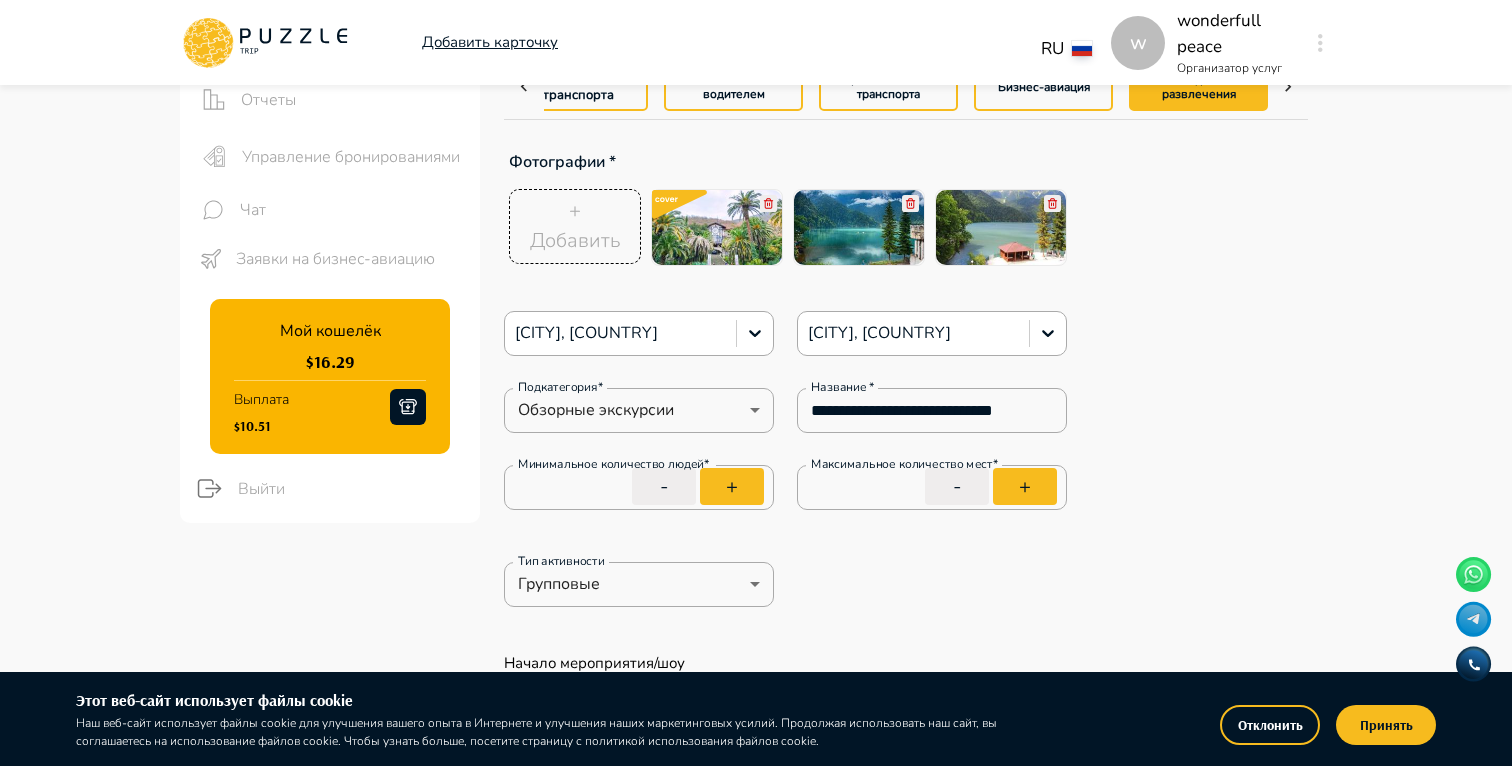 type on "*" 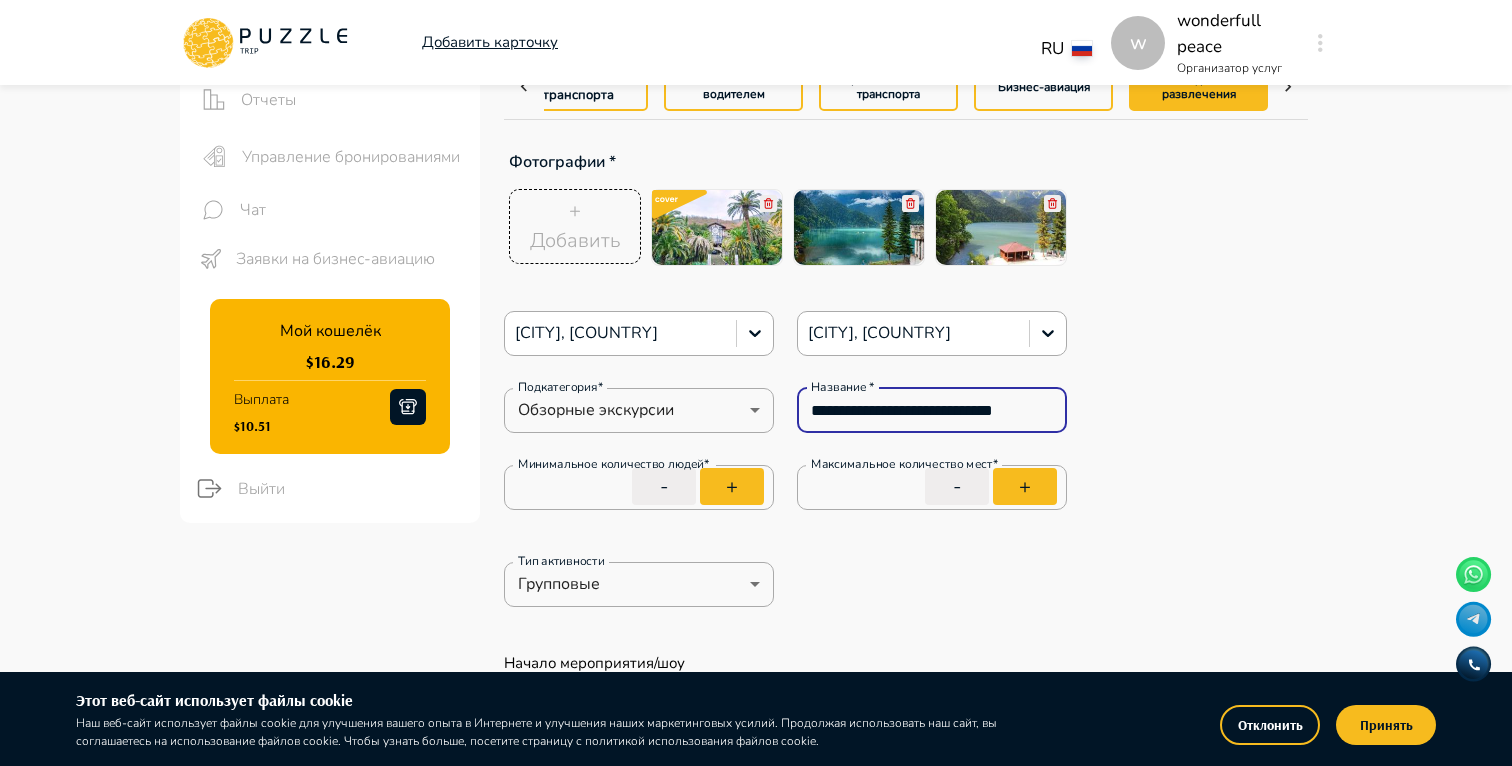 type on "*" 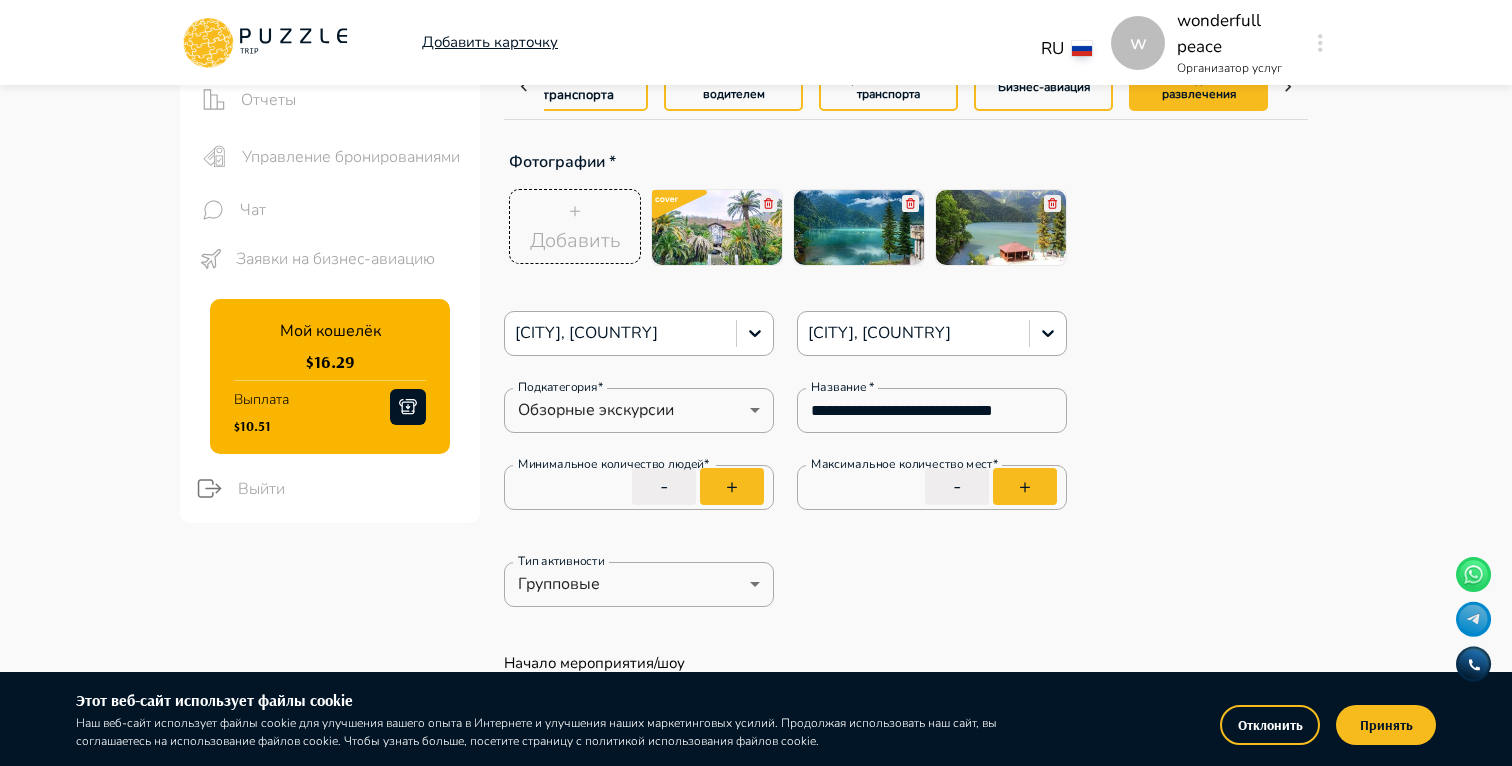 type on "*" 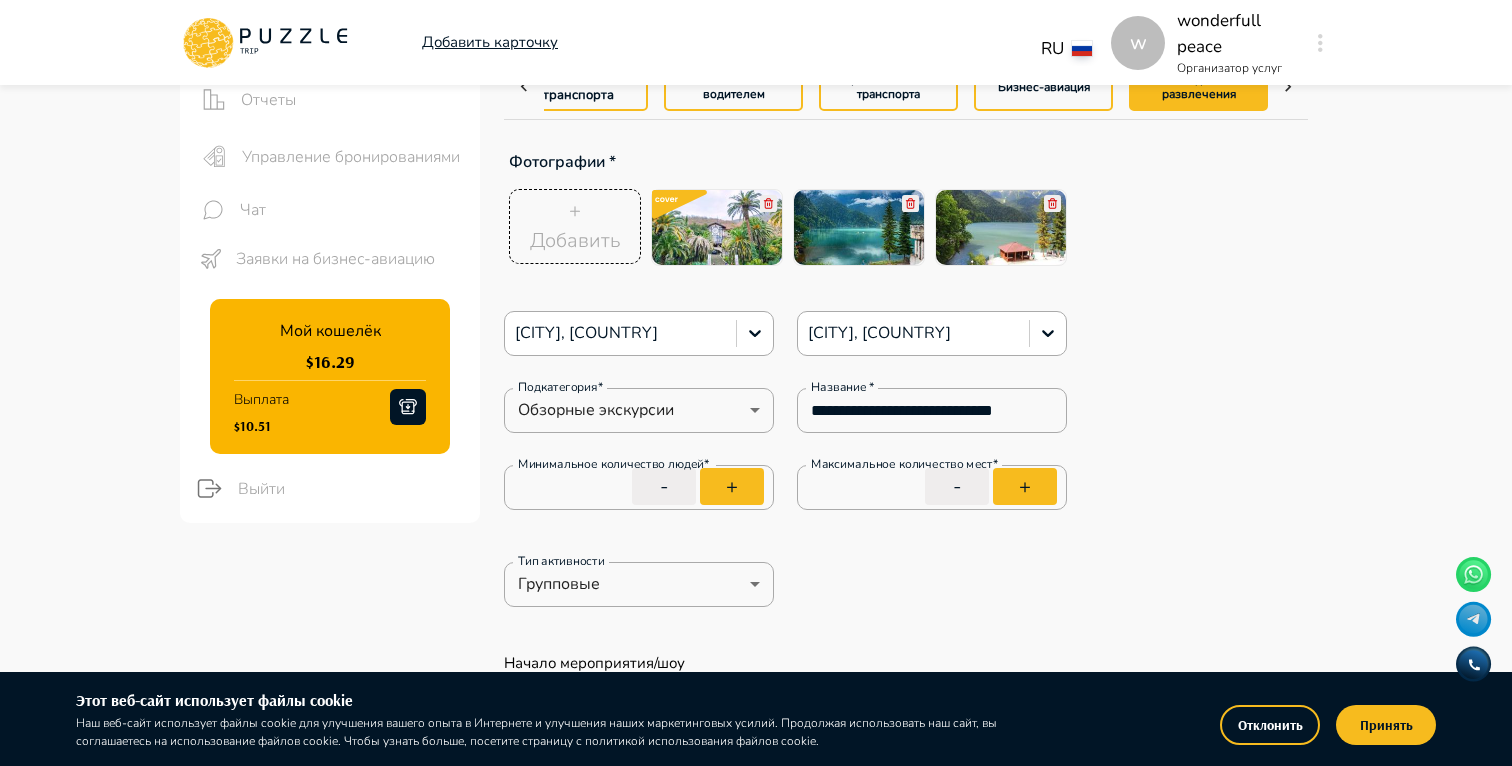 type on "*" 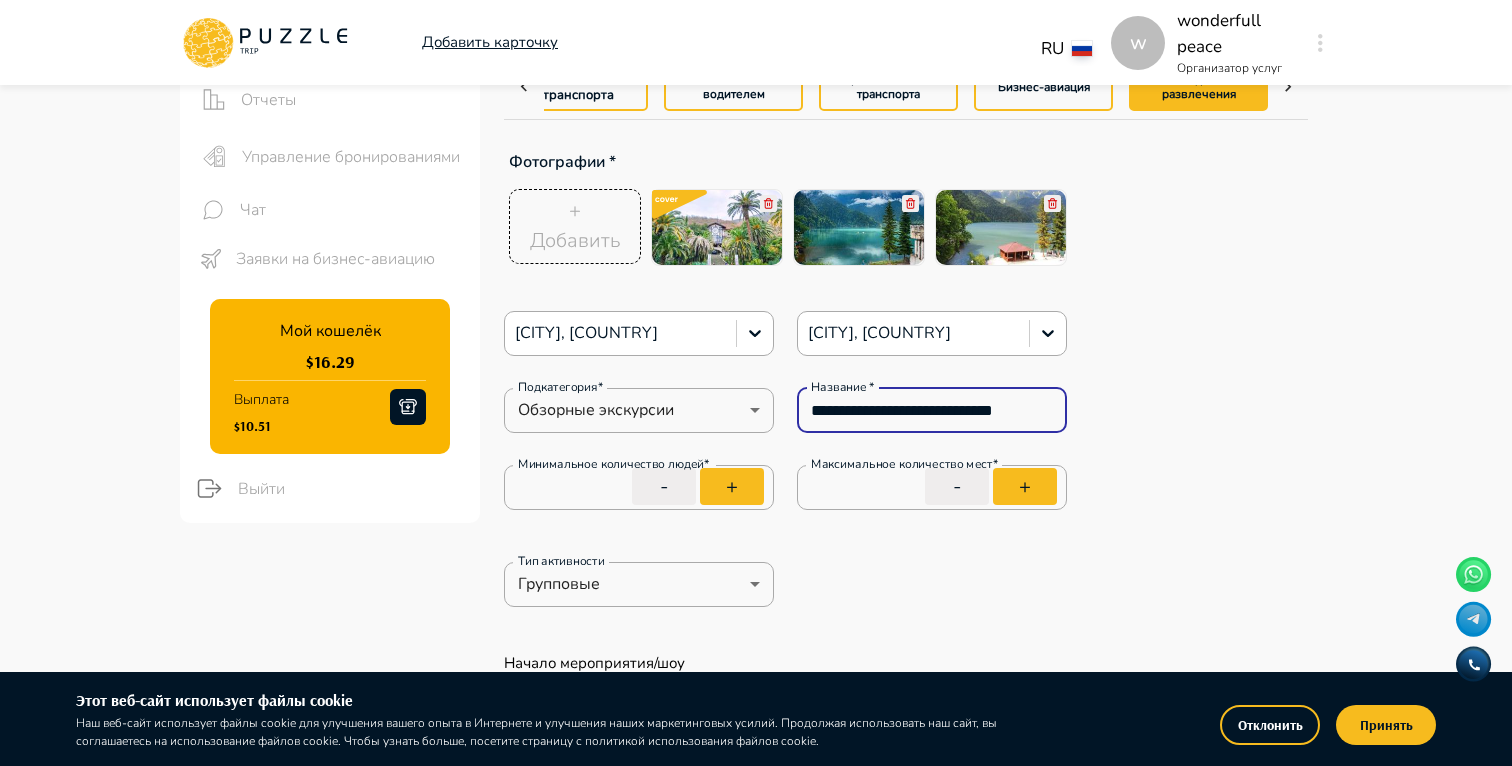 click on "**********" at bounding box center [906, 4451] 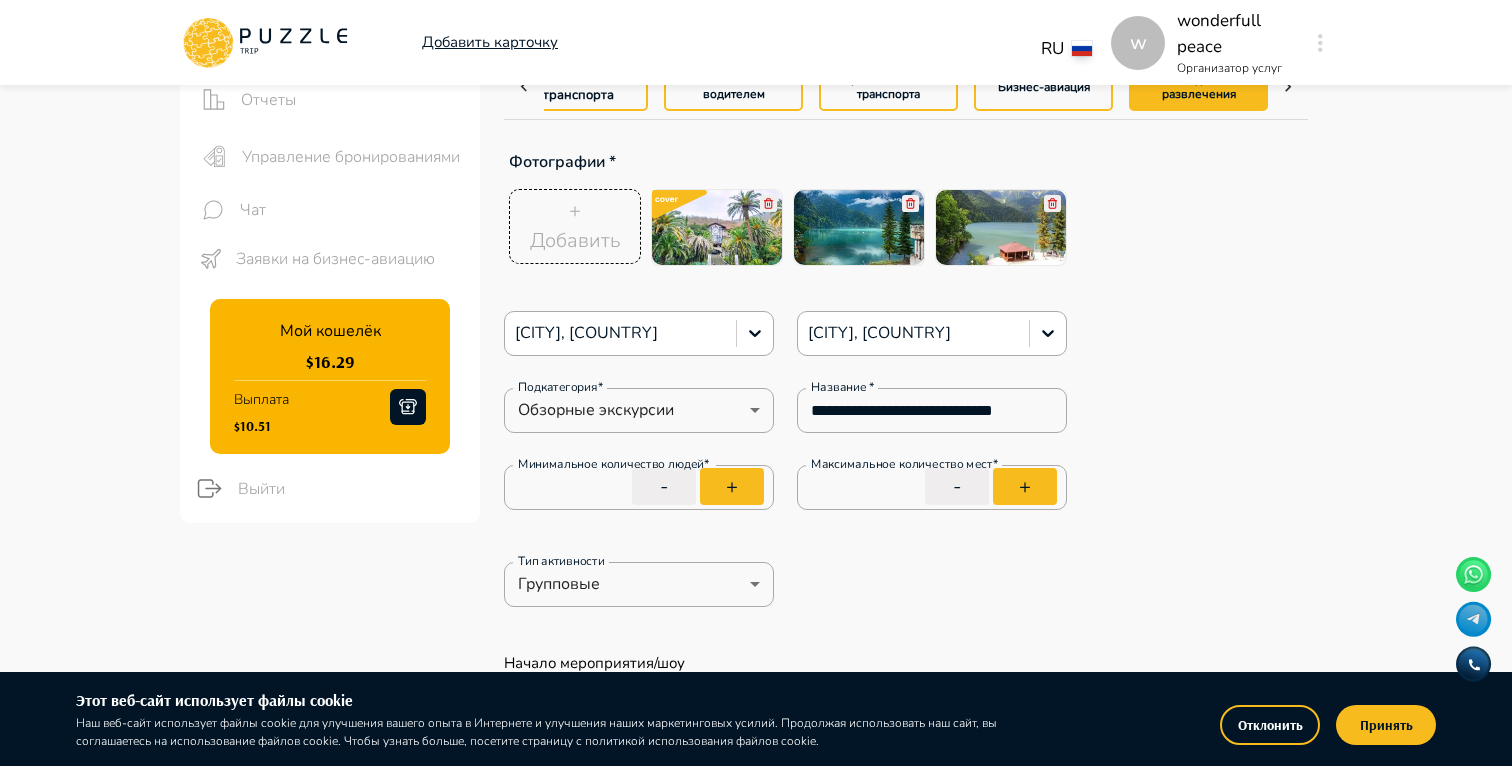 type on "*" 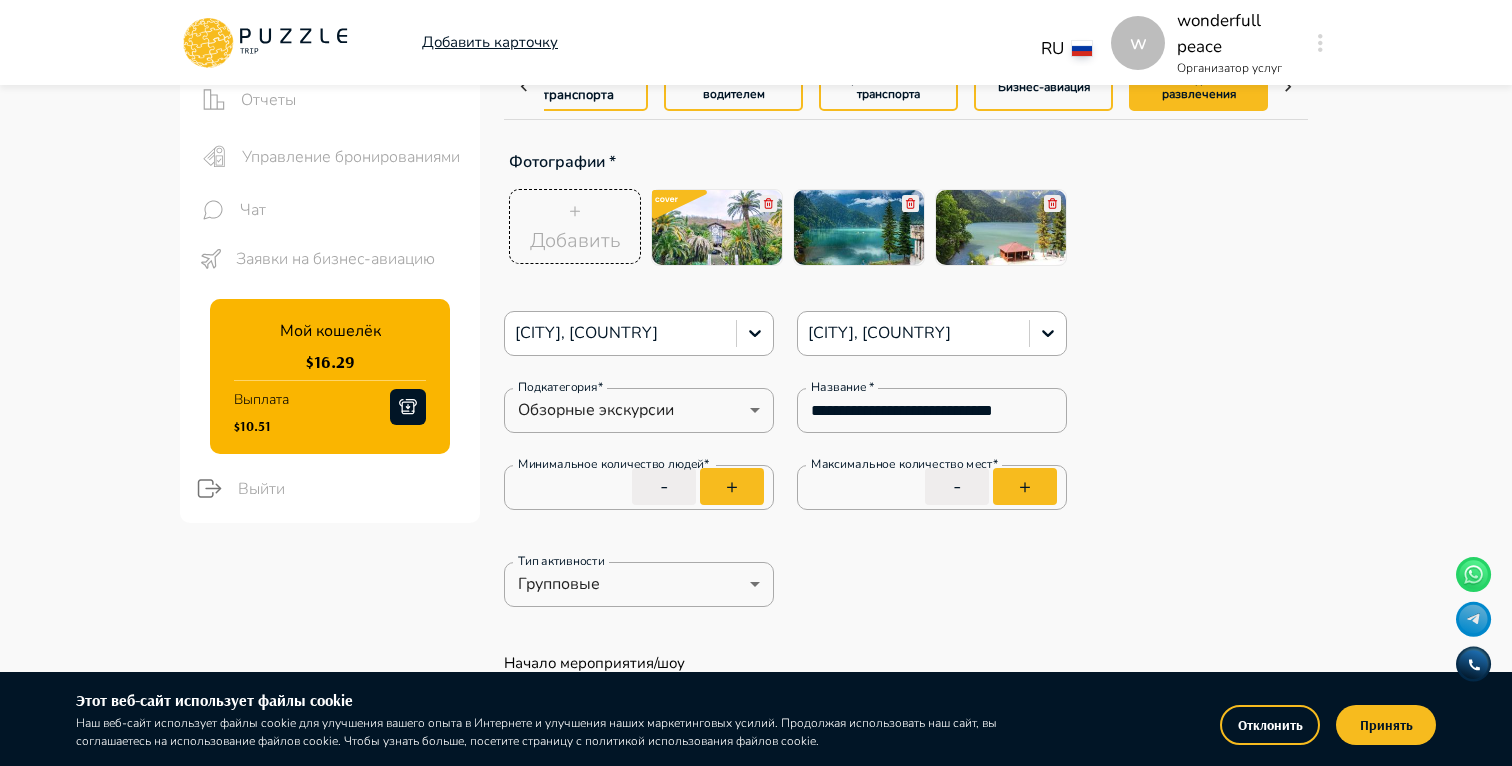 type on "*" 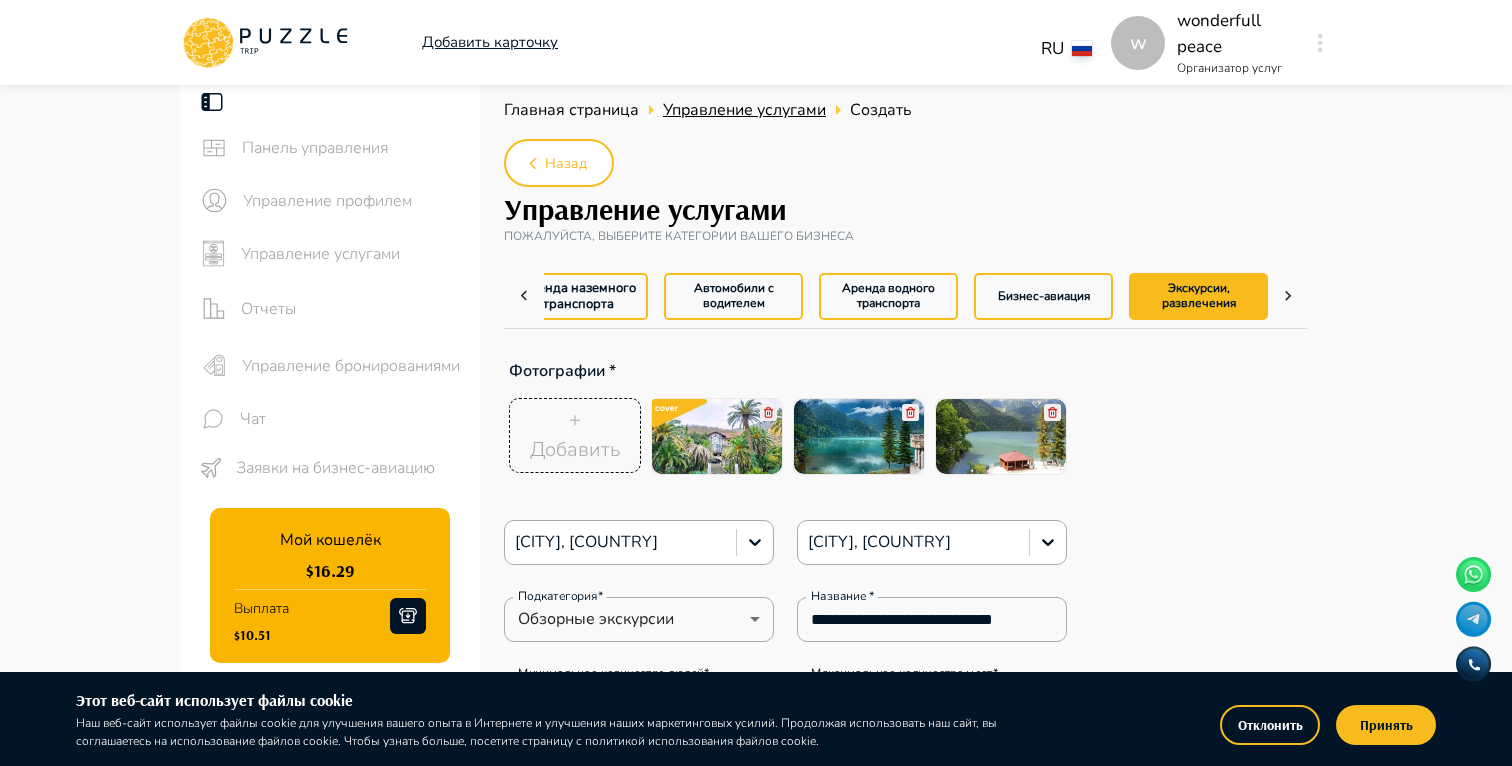 click on "Управление услугами" at bounding box center [744, 110] 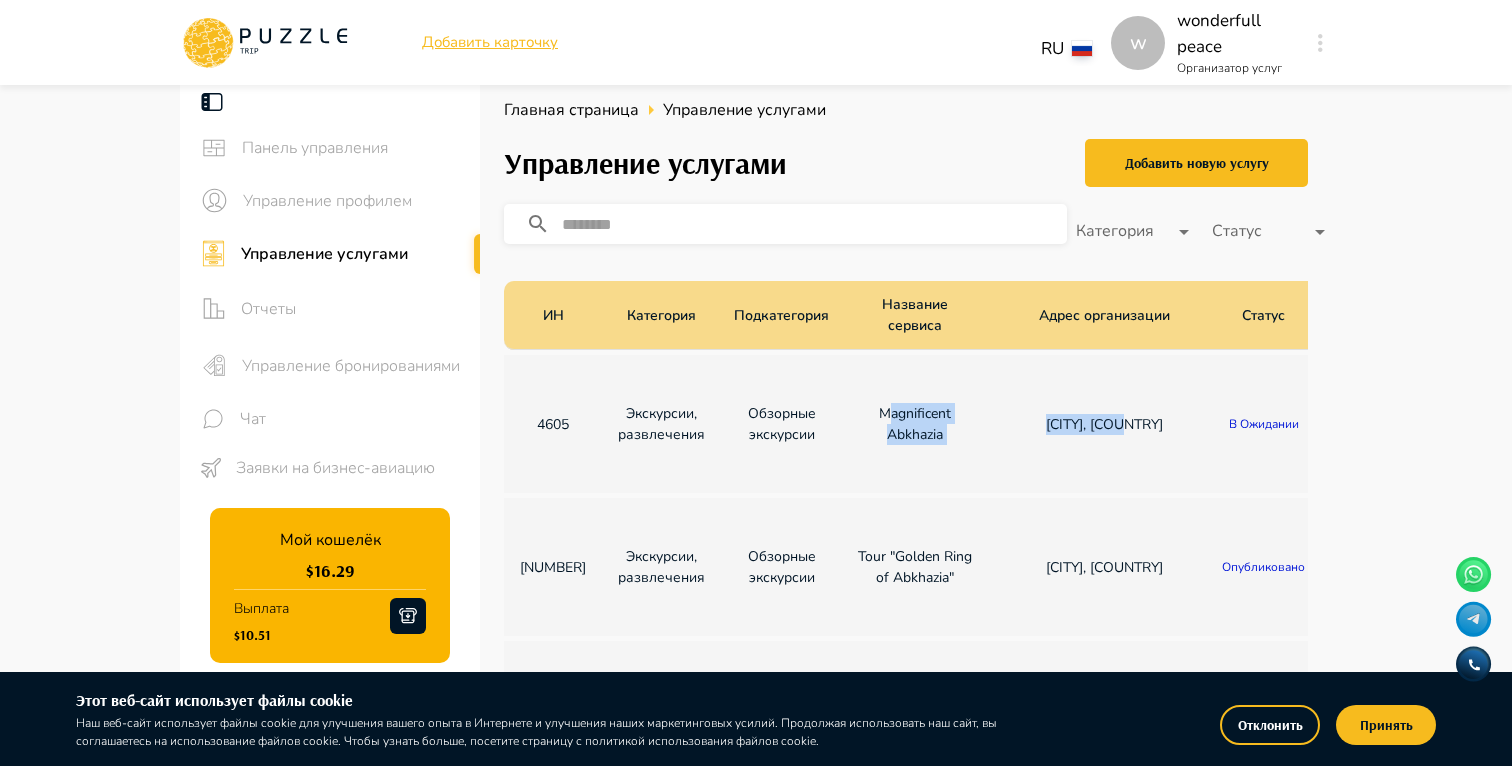 drag, startPoint x: 827, startPoint y: 410, endPoint x: 917, endPoint y: 443, distance: 95.85927 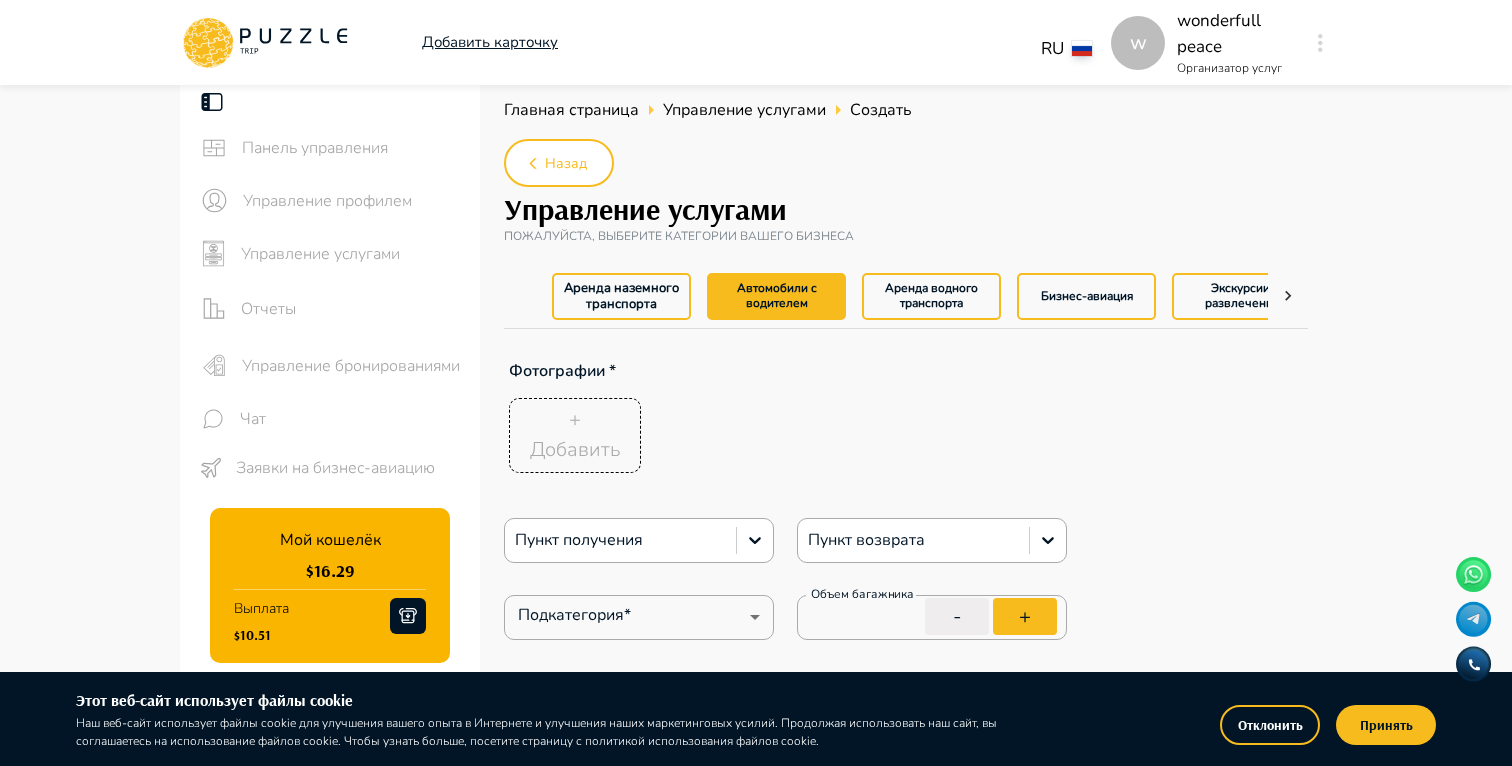 type on "*" 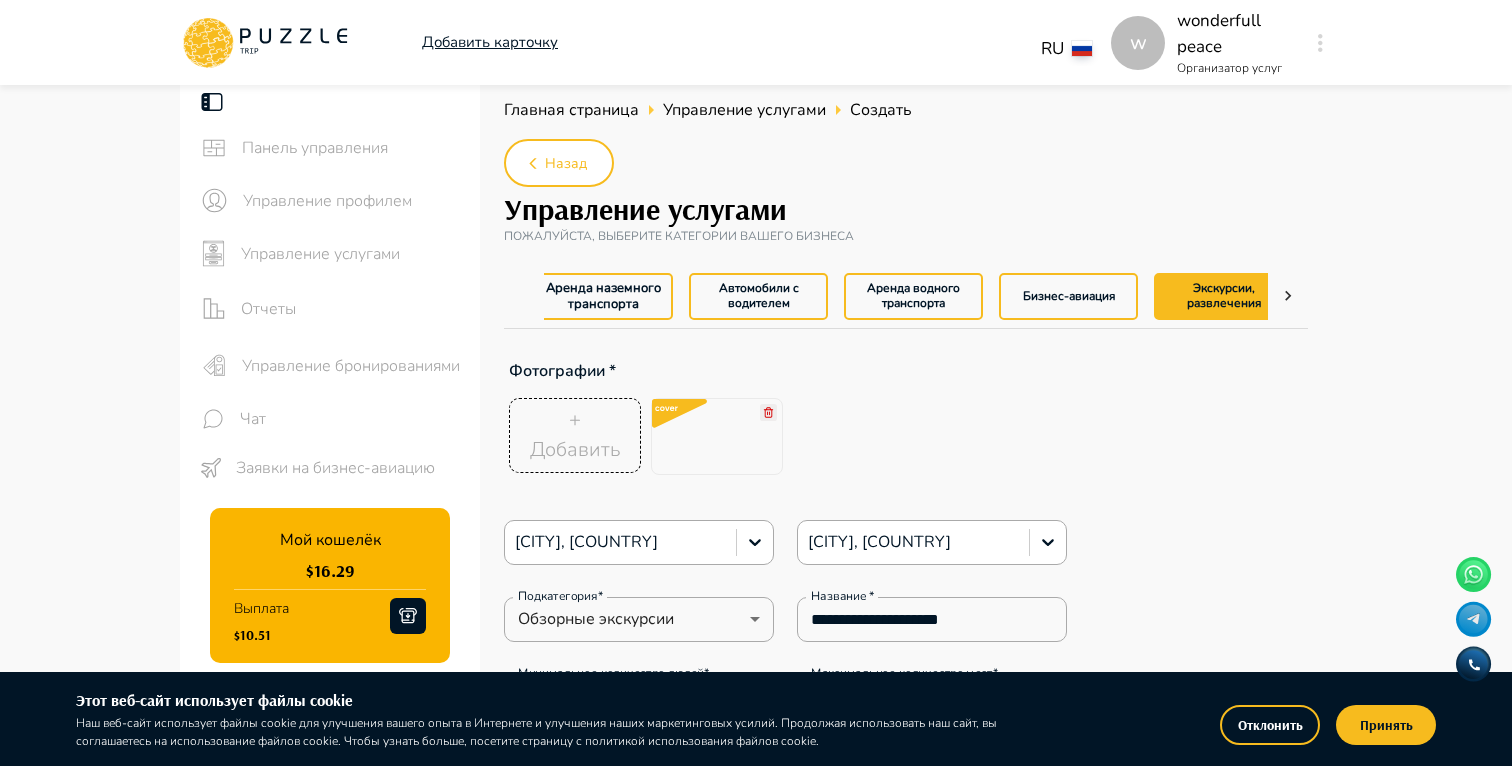 type on "*" 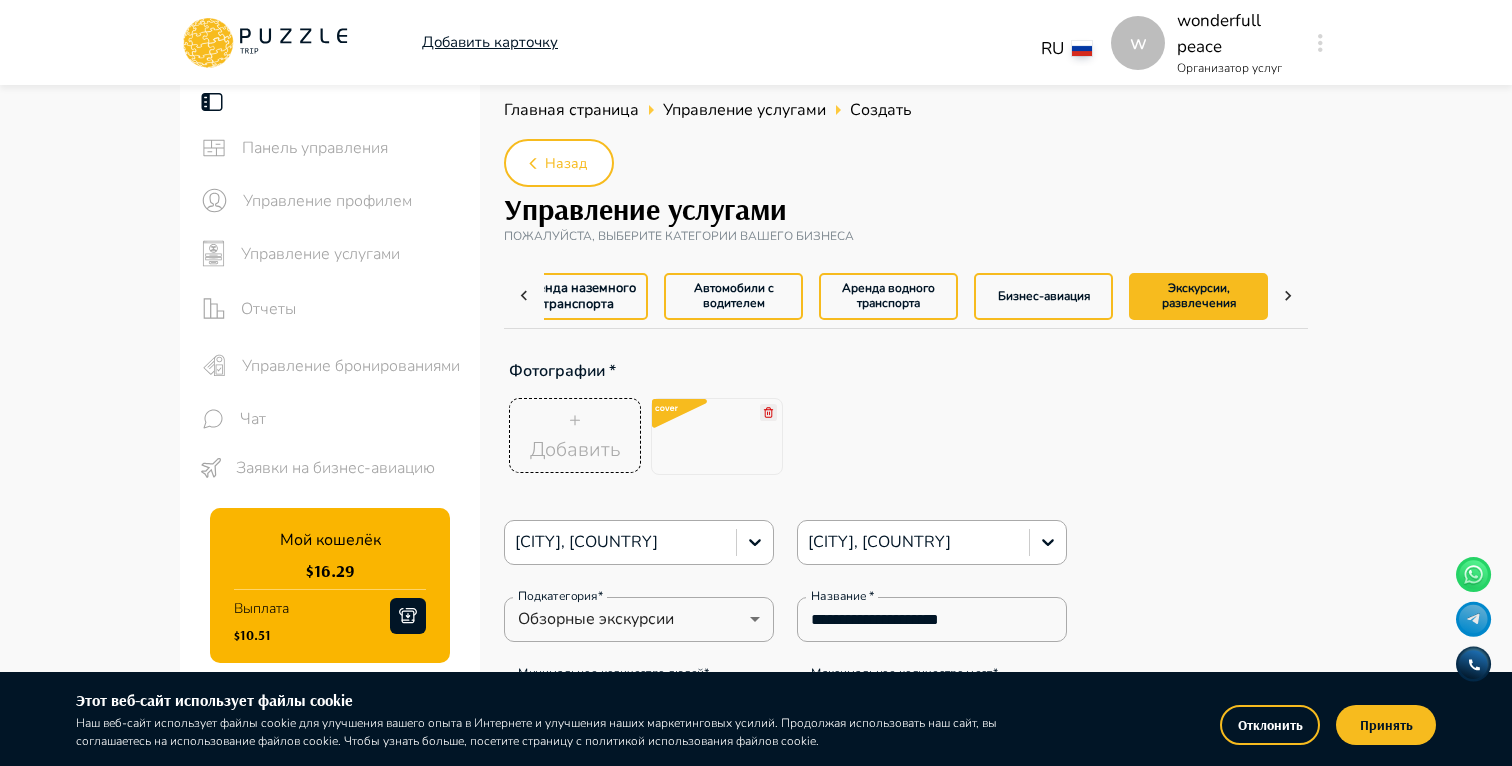 type on "*" 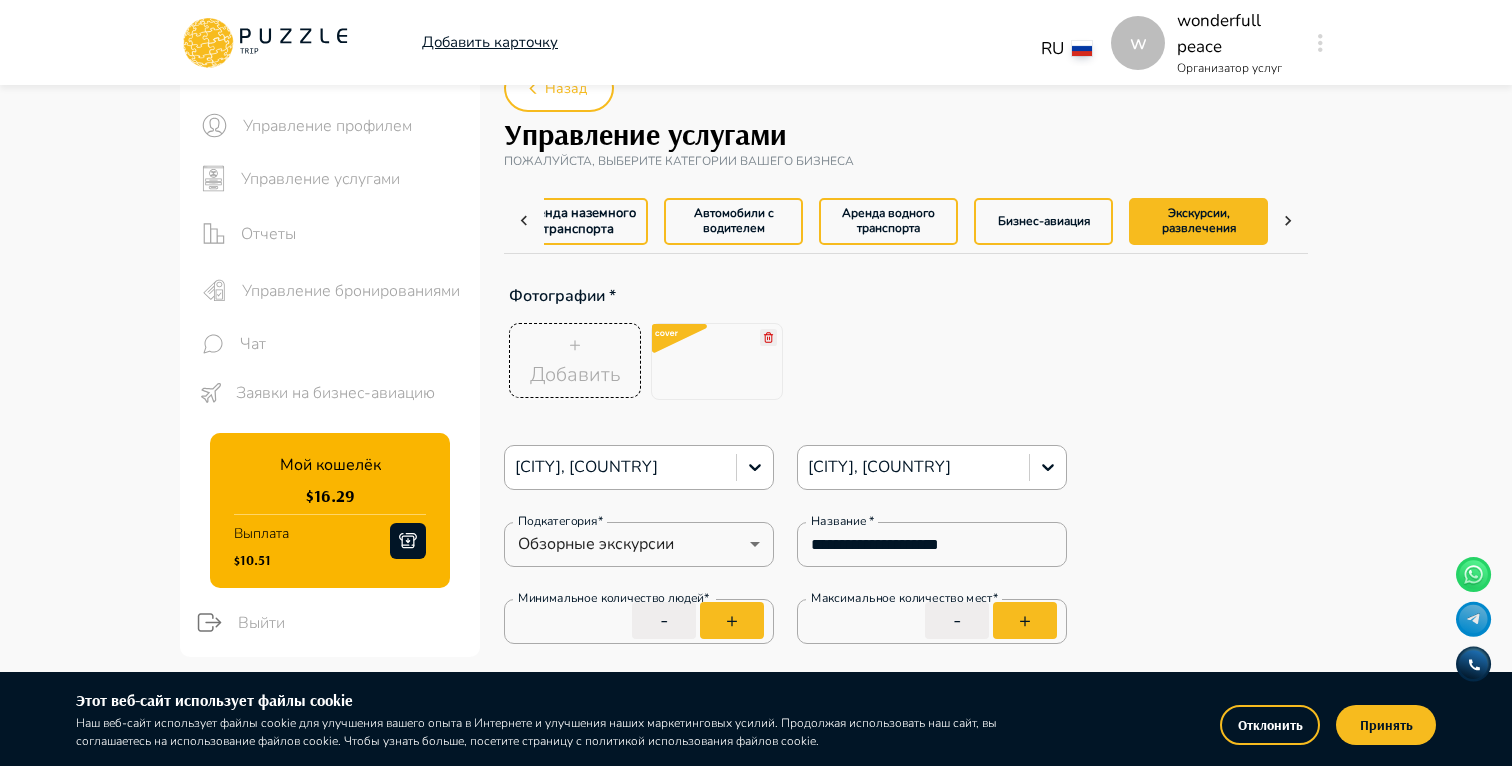 type on "*" 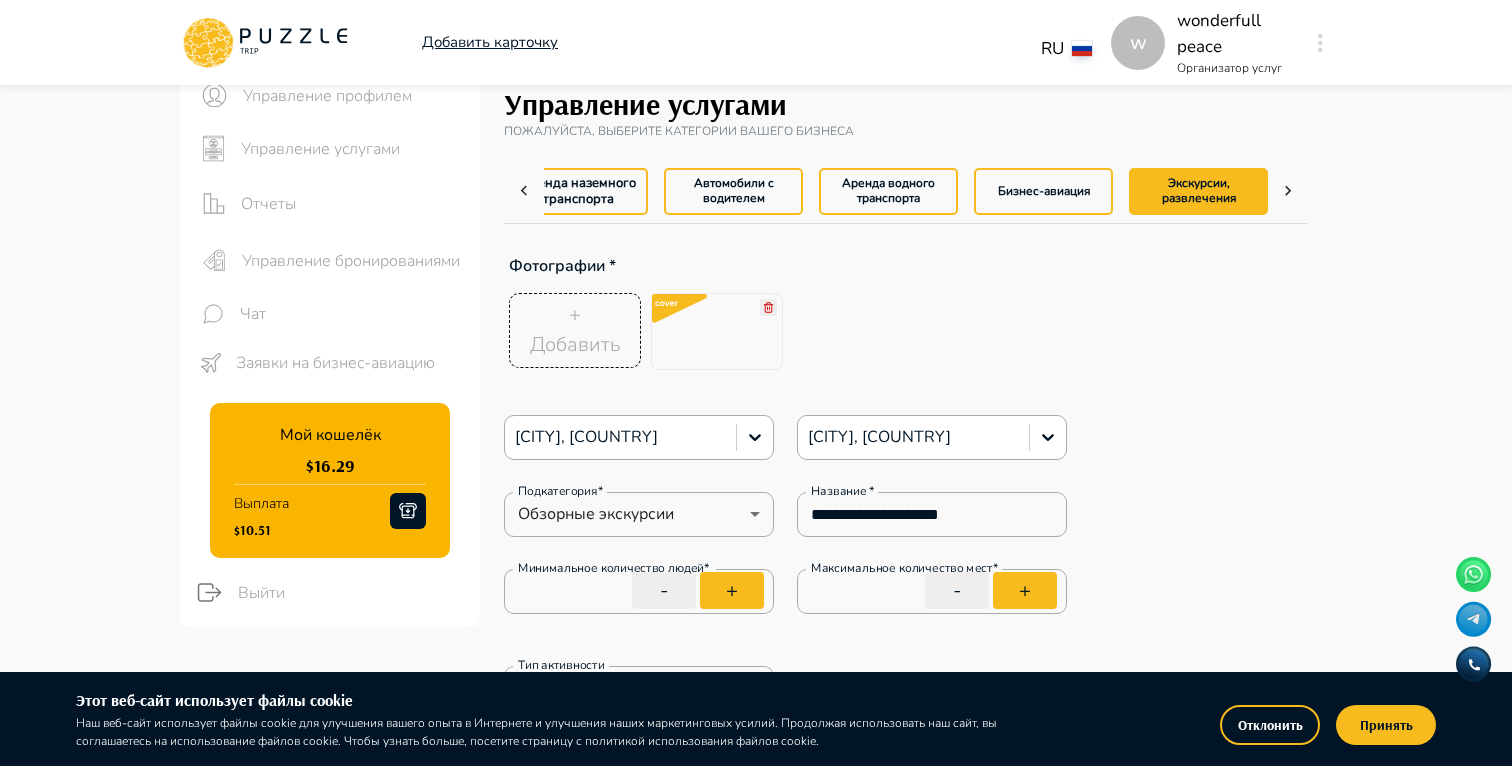 scroll, scrollTop: 117, scrollLeft: 0, axis: vertical 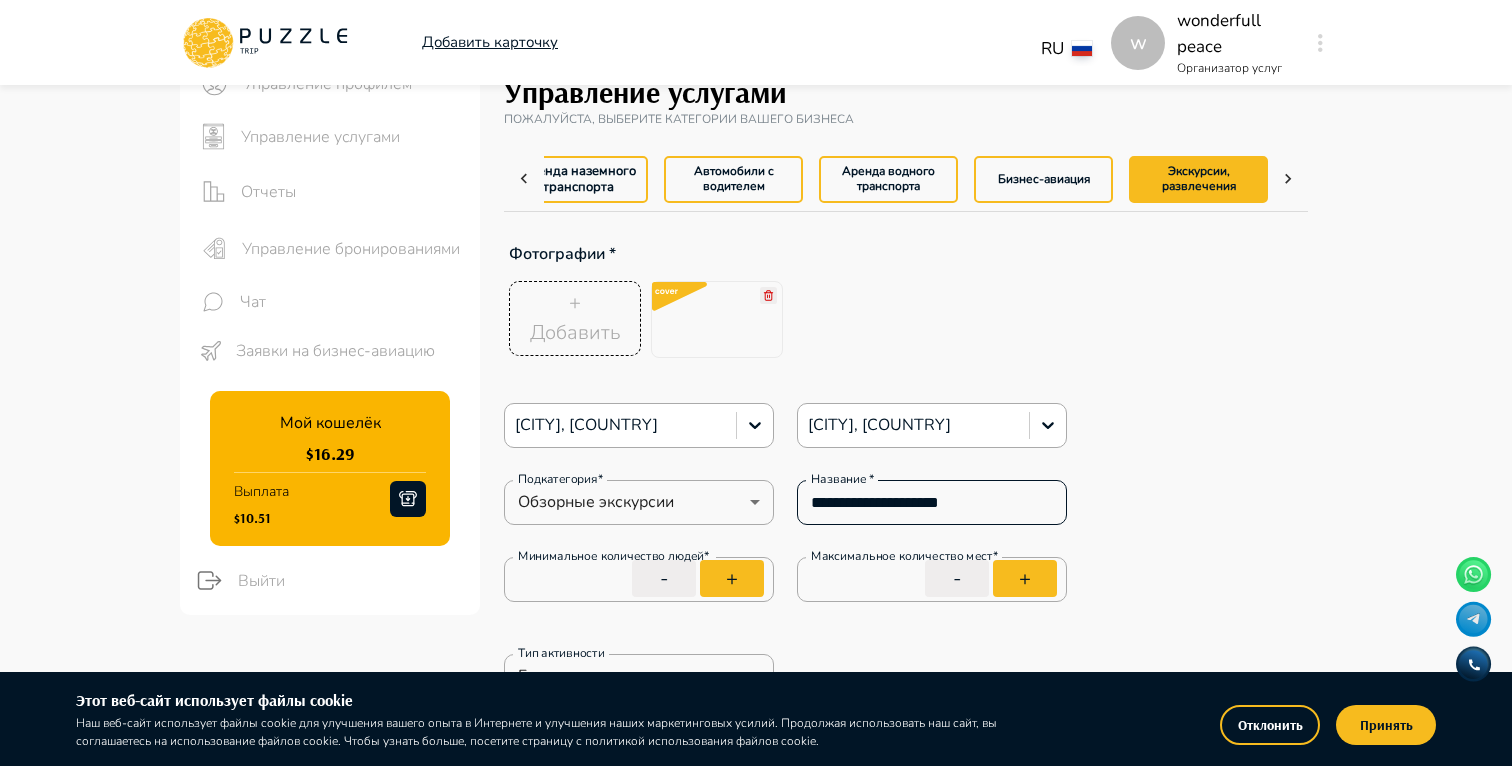 click on "**********" at bounding box center [932, 502] 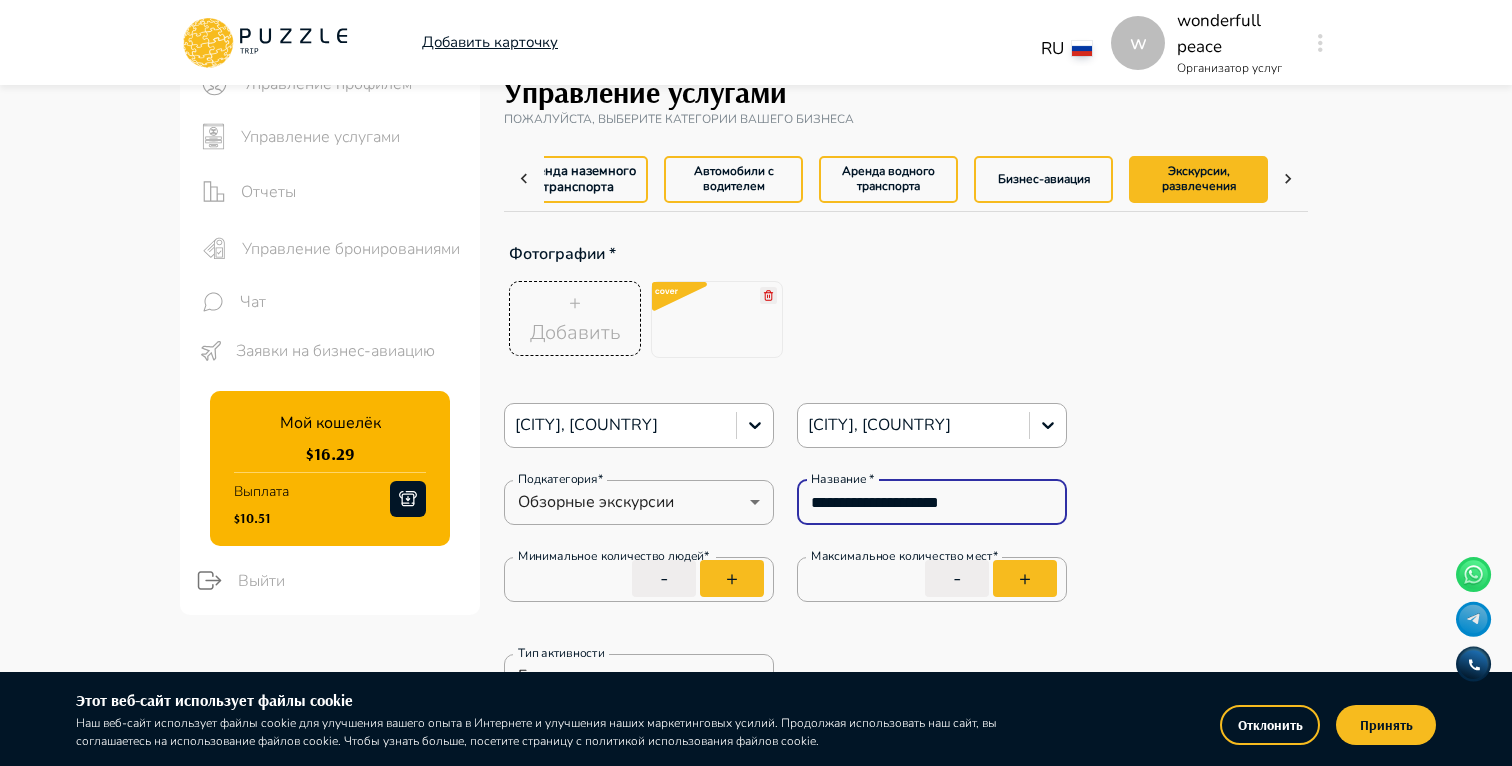 click on "**********" at bounding box center [932, 502] 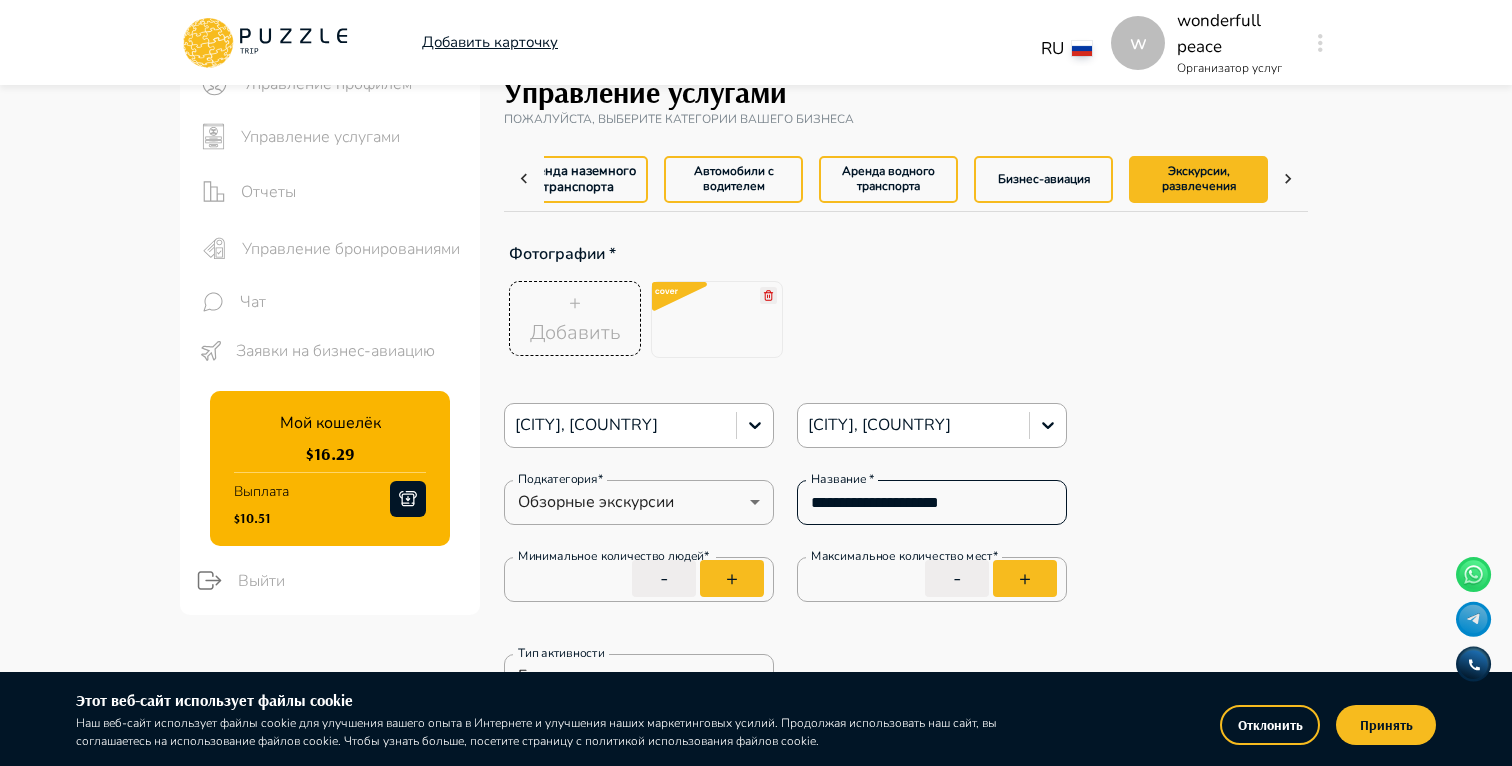 type on "*" 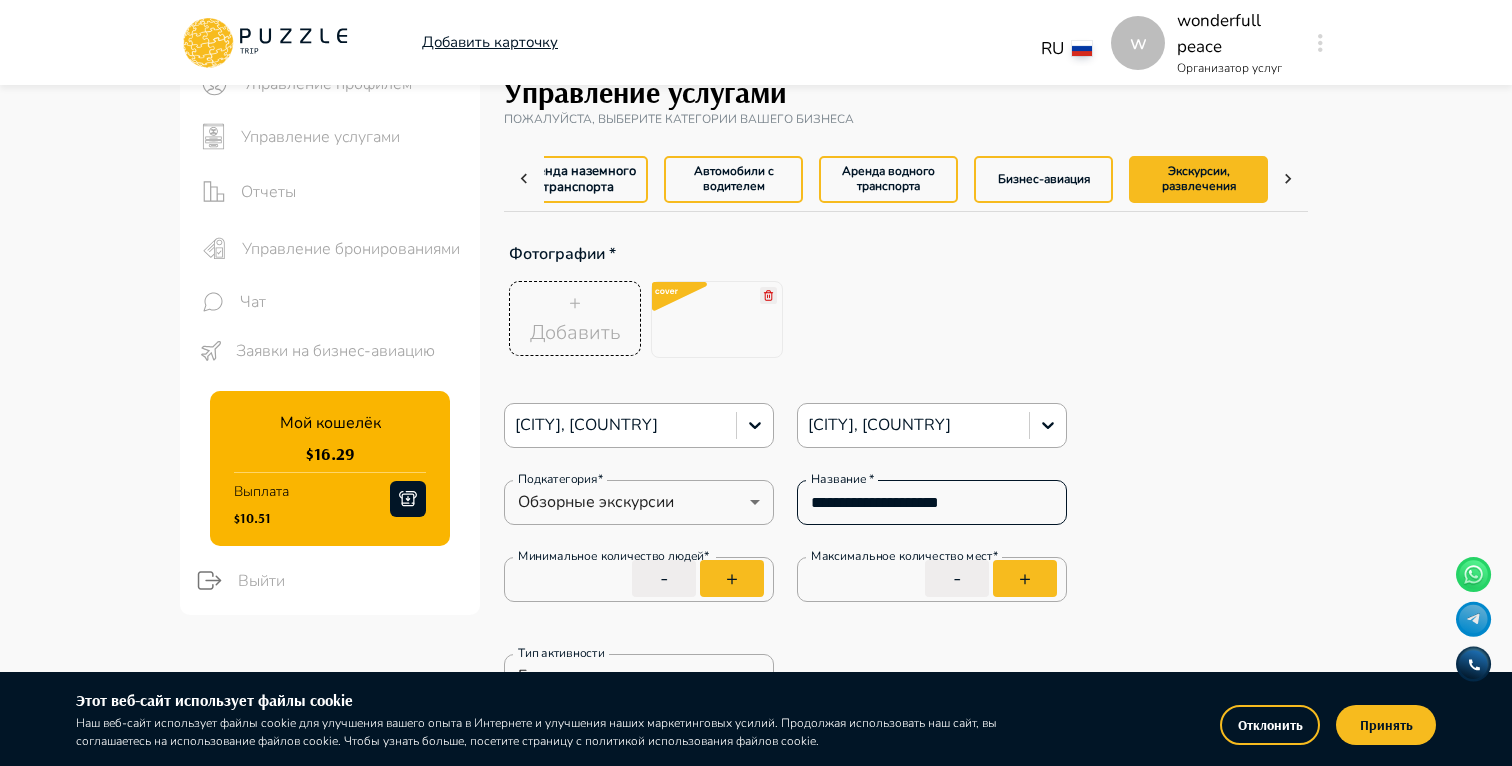 type on "*" 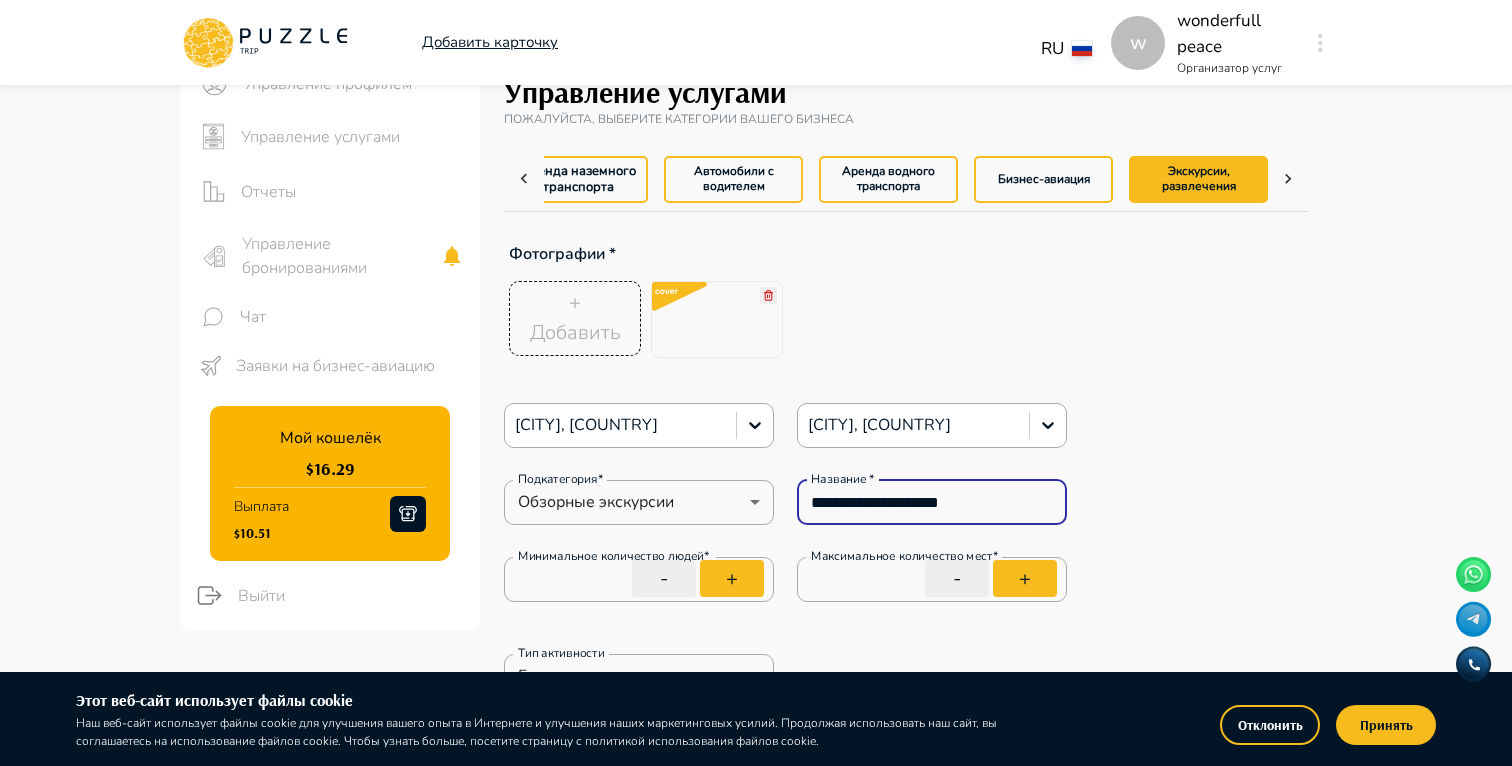 type on "*" 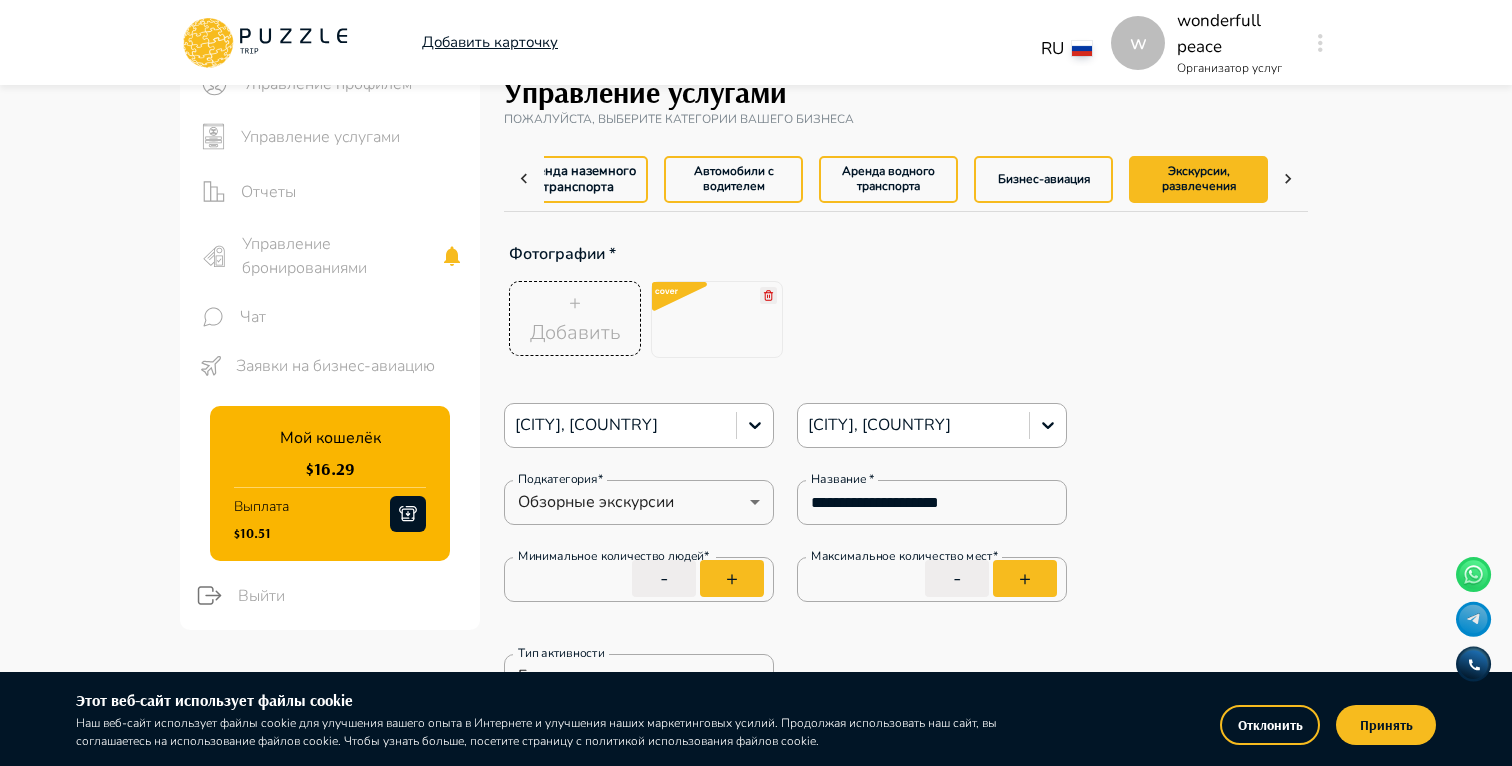 click on "+ Добавить" at bounding box center [878, 319] 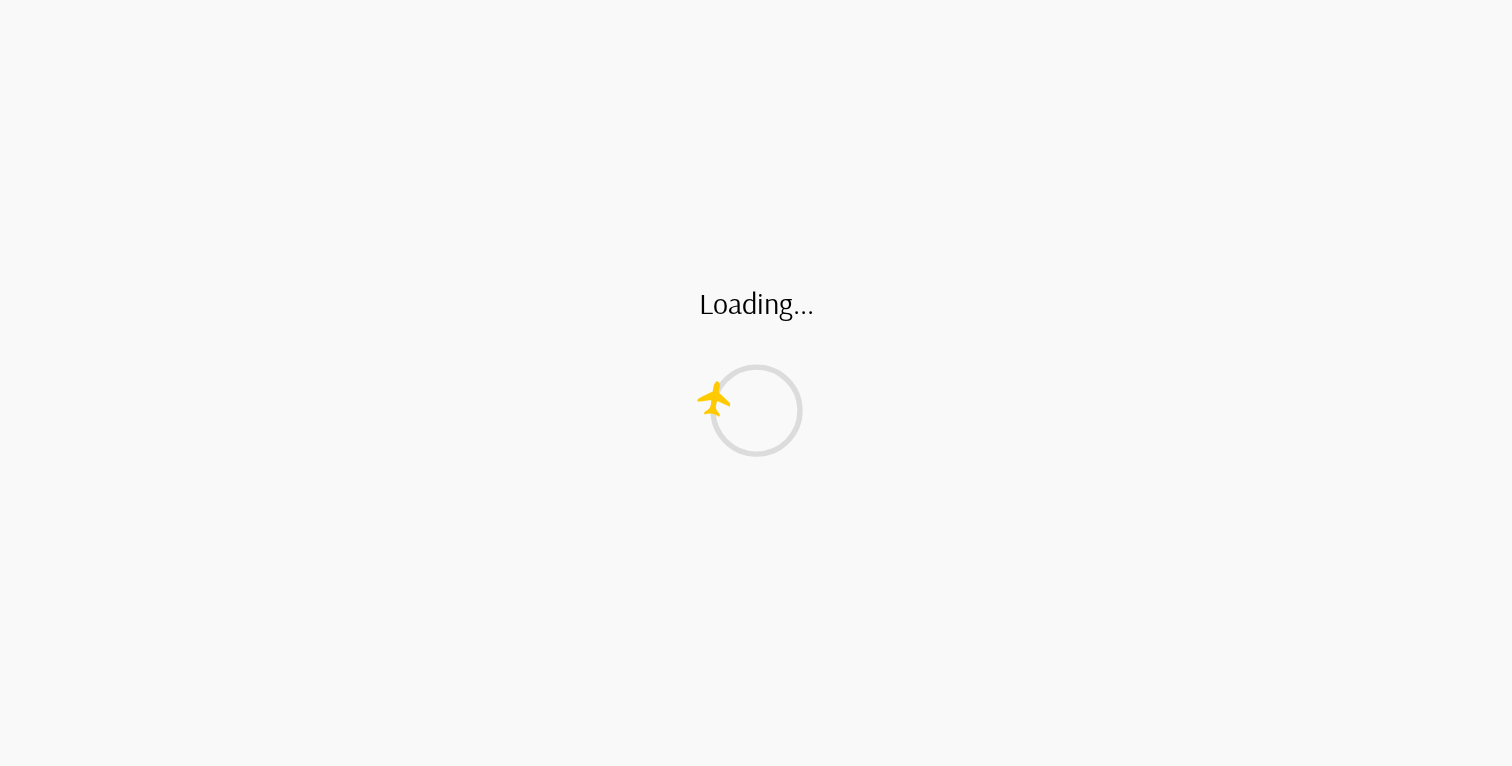 scroll, scrollTop: 0, scrollLeft: 0, axis: both 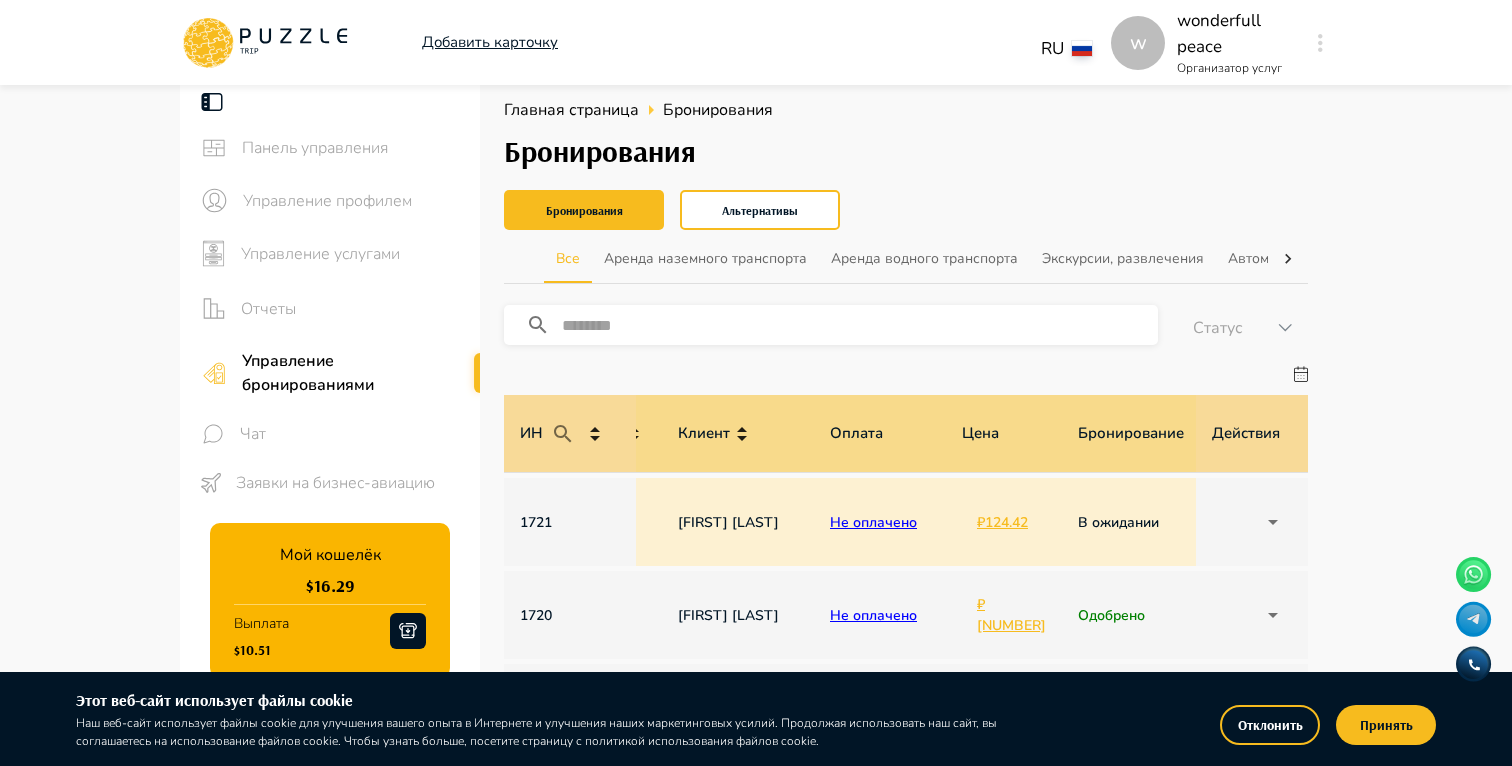 click on "w Добавить карточку RU   ** w wonderfull peace  Организатор услуг w Панель управления Управление профилем Управление услугами Отчеты Управление бронированиями Чат Заявки на бизнес-авиацию Мой кошелёк $ [AMOUNT] Выплата   $ [AMOUNT] Выйти Главная страница Бронирования Бронирования Бронирования Альтернативы Все Аренда наземного транспорта Аренда водного транспорта Экскурсии, развлечения Автомобили с водителем Детские развлечения Входные билеты ​ Статус ****** ИН Название услуги Категория Подкатегория Дата начала и окончания услуги Дата бронирования Дата оплаты Клиент Цена 1" at bounding box center (756, 949) 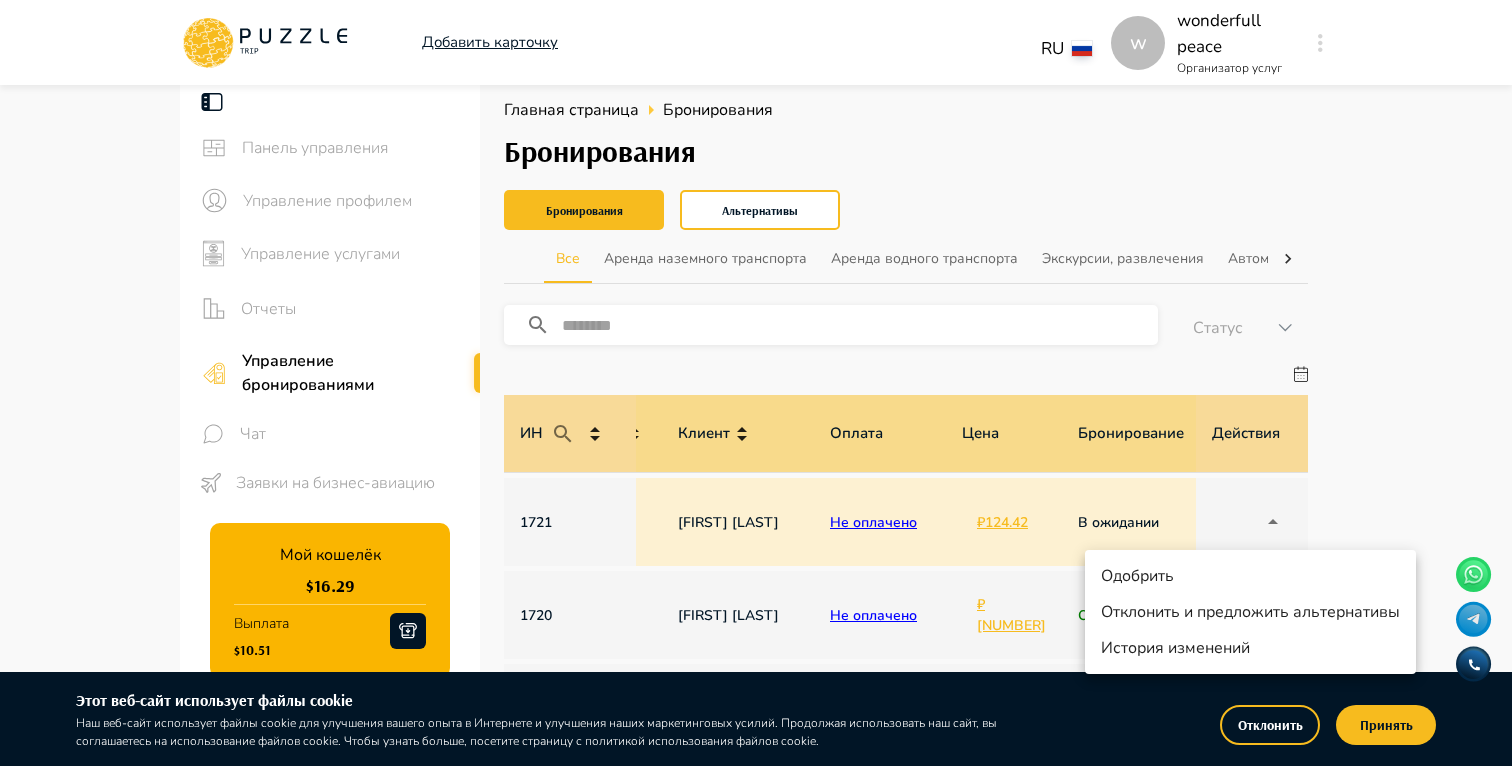click on "Отклонить и предложить альтернативы" at bounding box center [1250, 612] 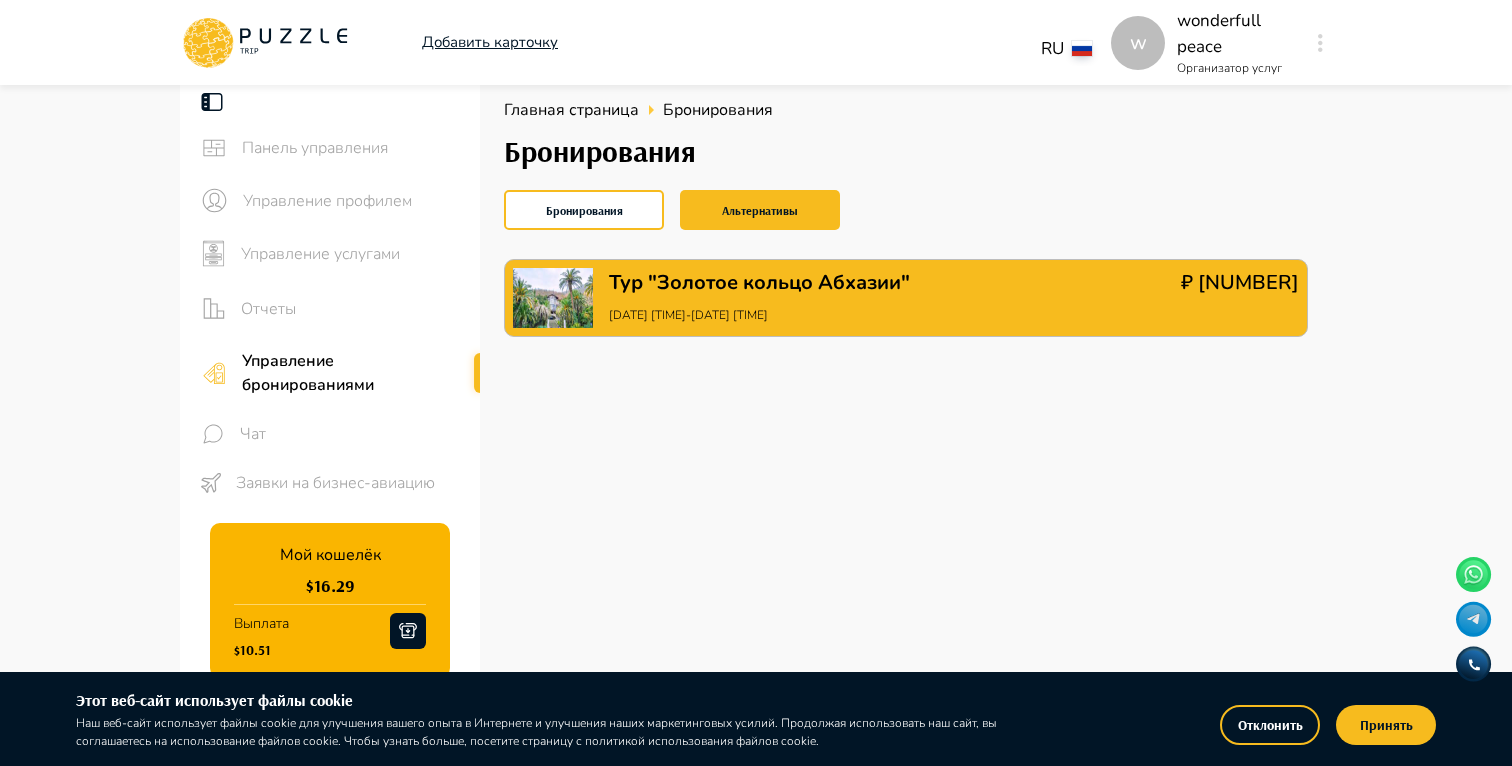click on "Тур "Золотое кольцо Абхазии"" at bounding box center (759, 283) 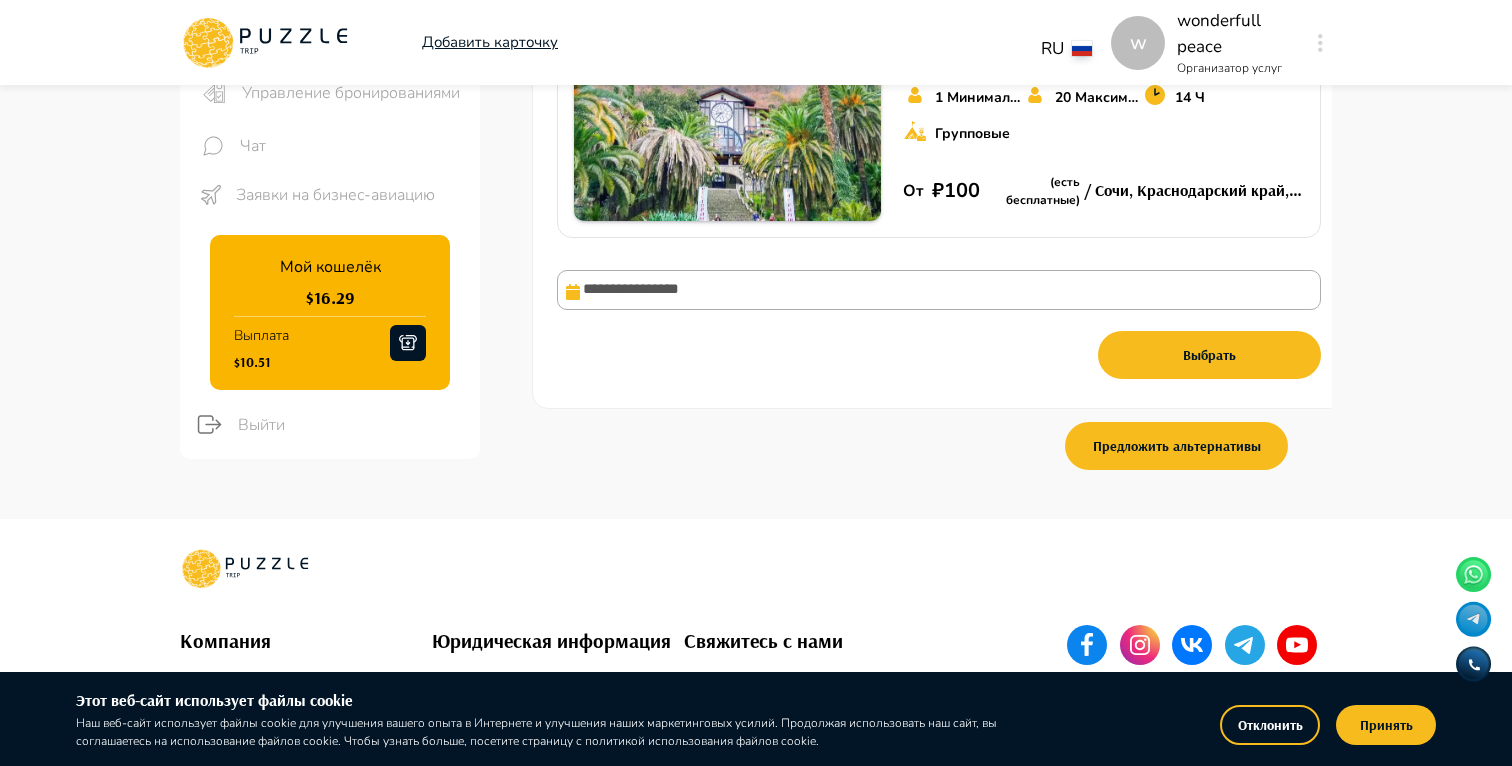 scroll, scrollTop: 281, scrollLeft: 0, axis: vertical 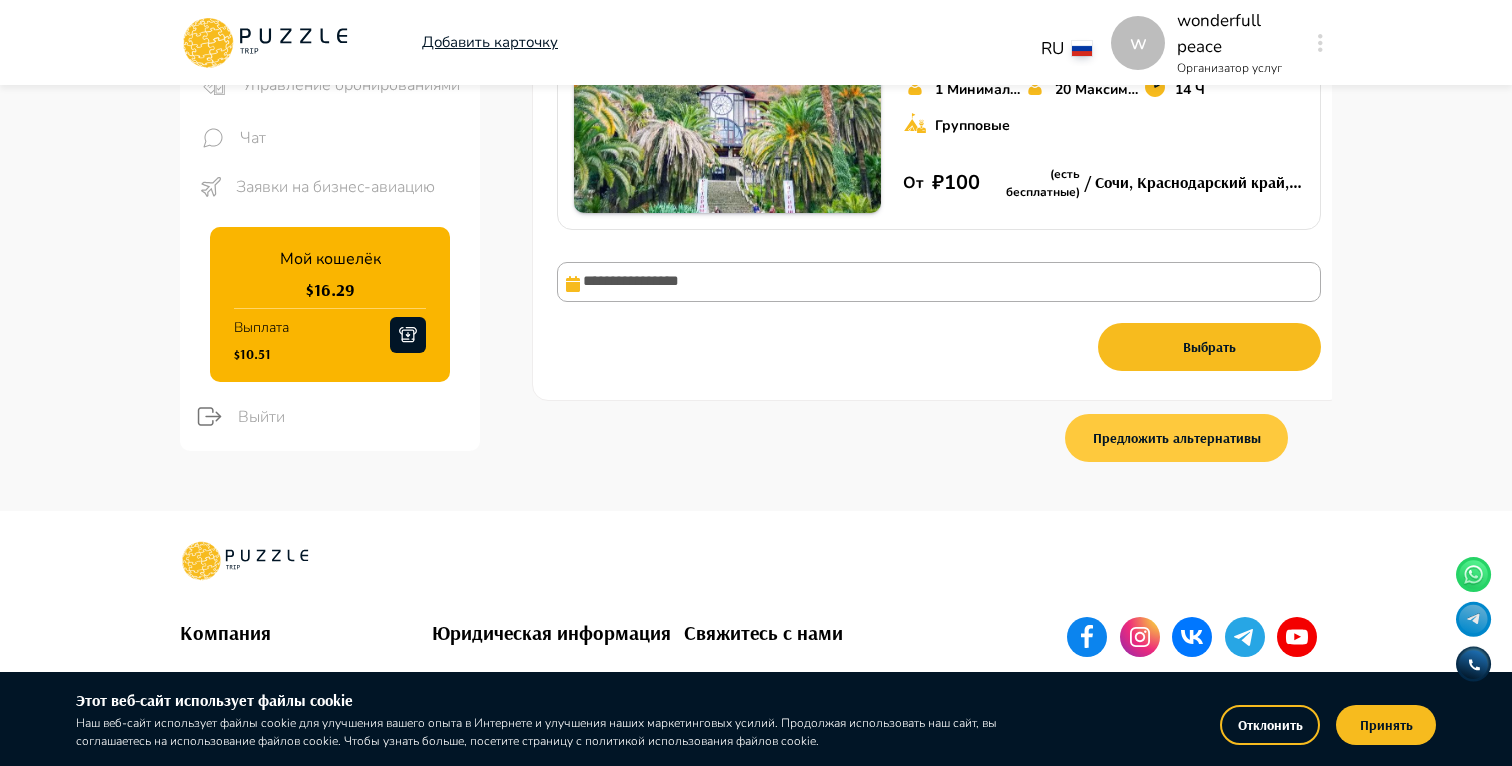 click on "Предложить альтернативы" at bounding box center (1176, 438) 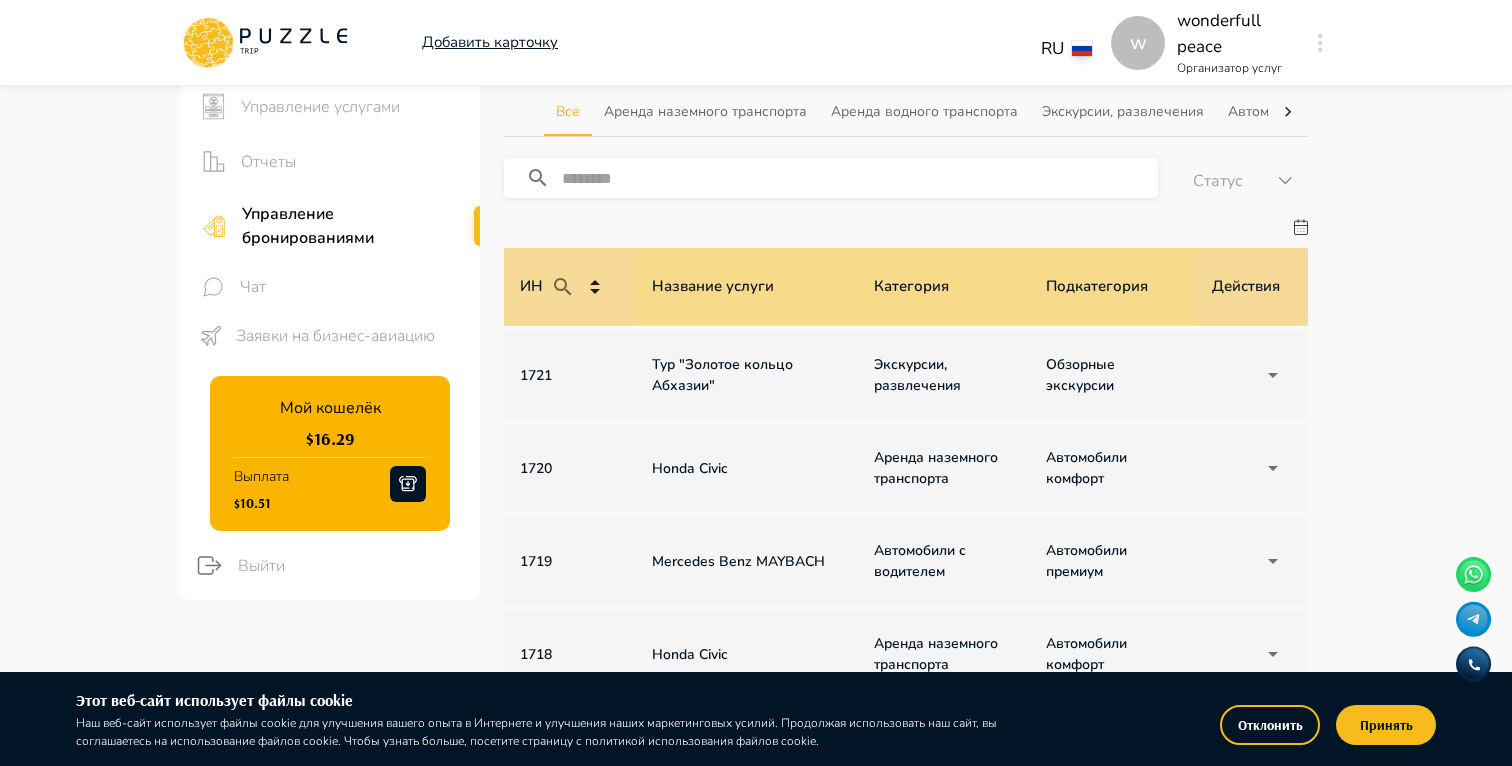 scroll, scrollTop: 158, scrollLeft: 0, axis: vertical 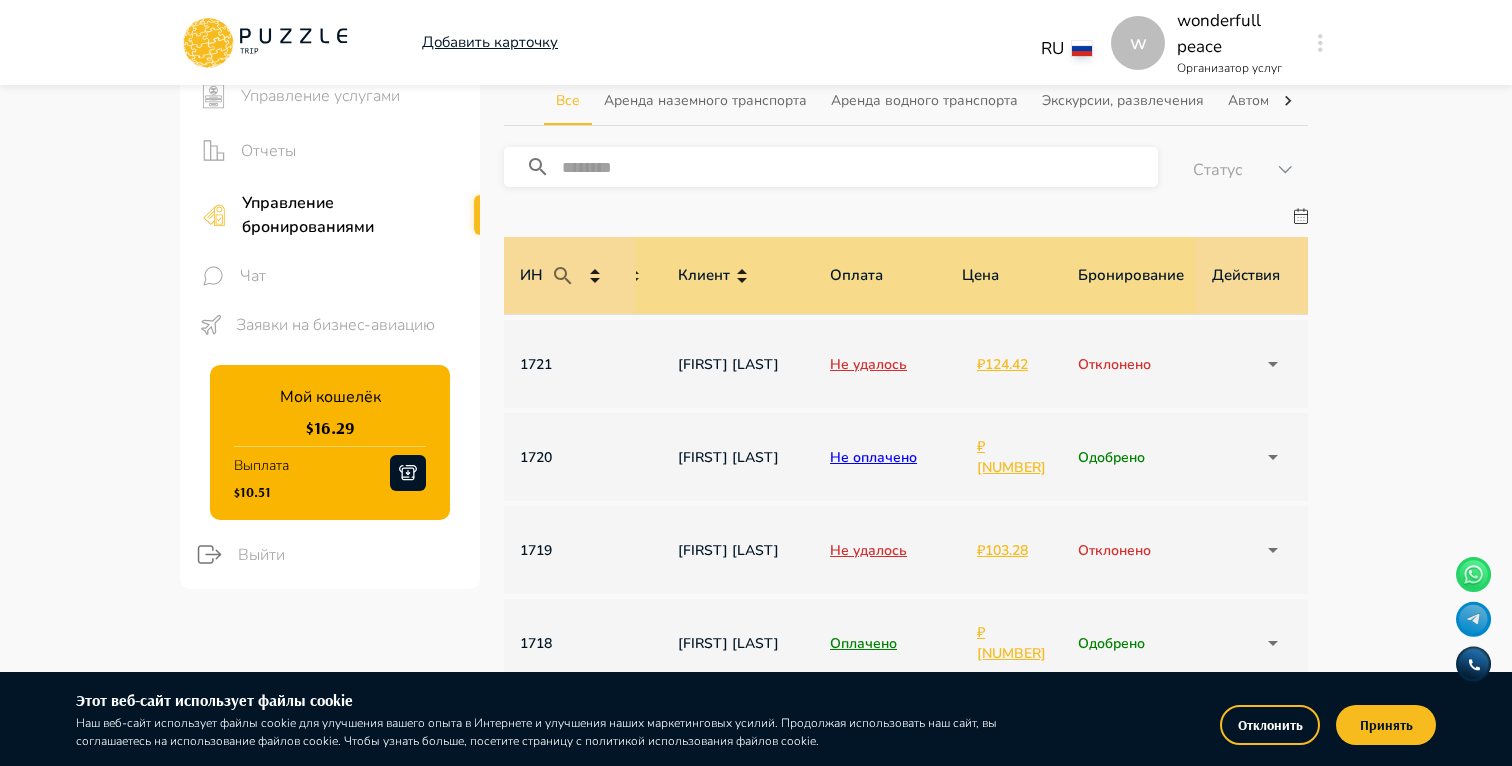 click on "w Добавить карточку RU   ** w wonderfull peace  Организатор услуг w Панель управления Управление профилем Управление услугами Отчеты Управление бронированиями Чат Заявки на бизнес-авиацию Мой кошелёк $ [AMOUNT] Выплата   $ [AMOUNT] Выйти Главная страница Бронирования Бронирования Бронирования Альтернативы Все Аренда наземного транспорта Аренда водного транспорта Экскурсии, развлечения Автомобили с водителем Детские развлечения Входные билеты ​ Статус ****** ИН Название услуги Категория Подкатегория Дата начала и окончания услуги Дата бронирования Дата оплаты Клиент Цена 1" at bounding box center [756, 791] 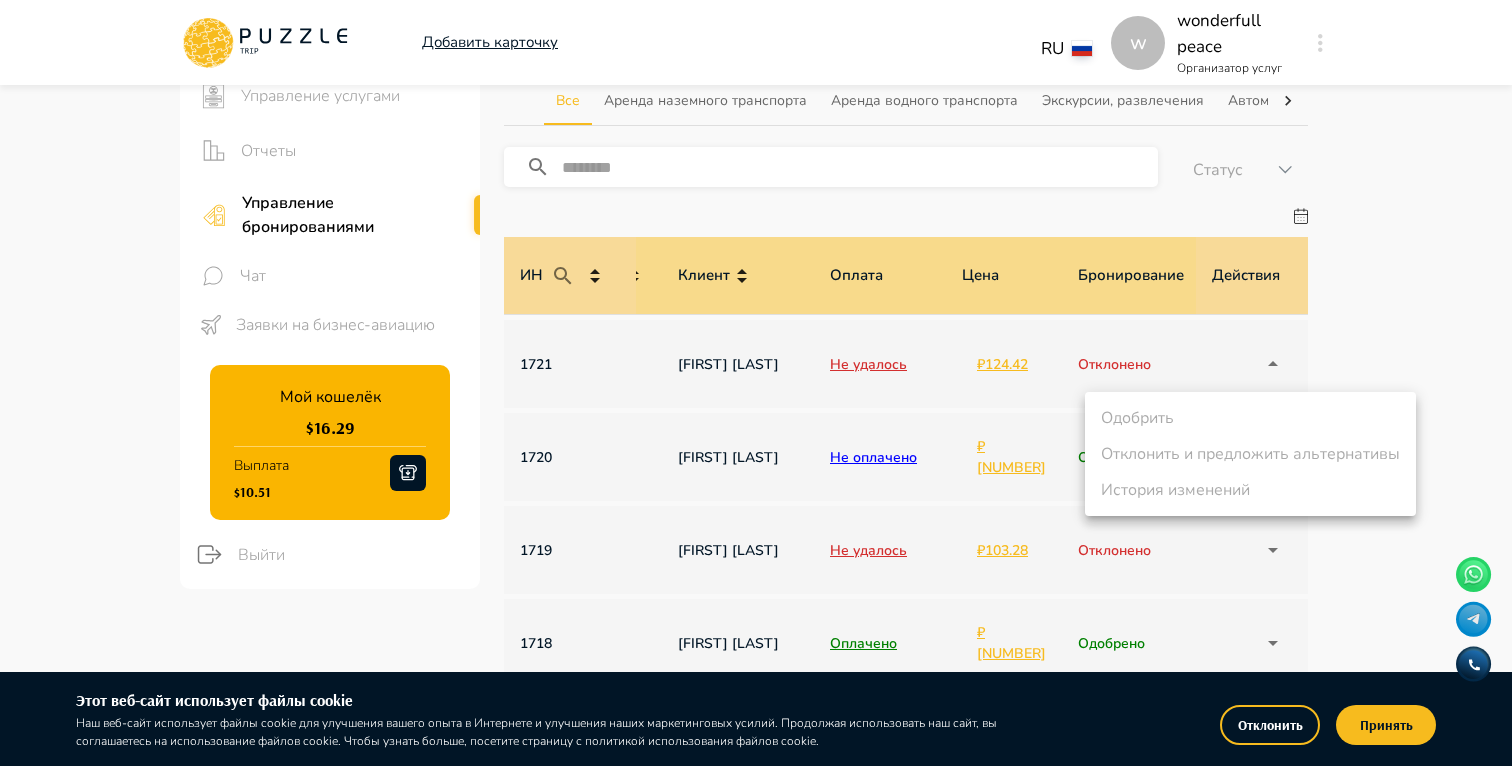 click on "Одобрить Отклонить и предложить альтернативы История изменений" at bounding box center (1250, 454) 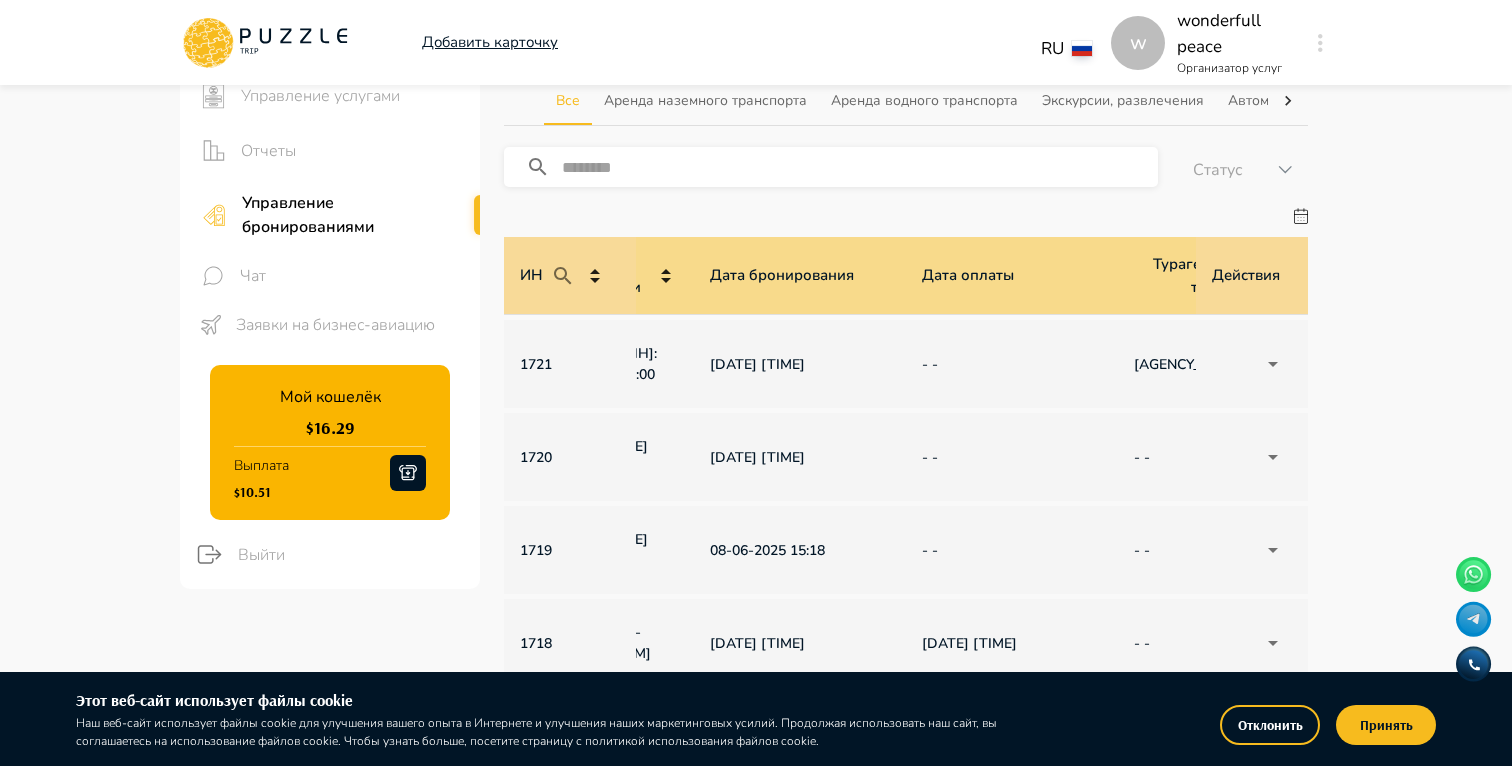 scroll, scrollTop: 0, scrollLeft: 0, axis: both 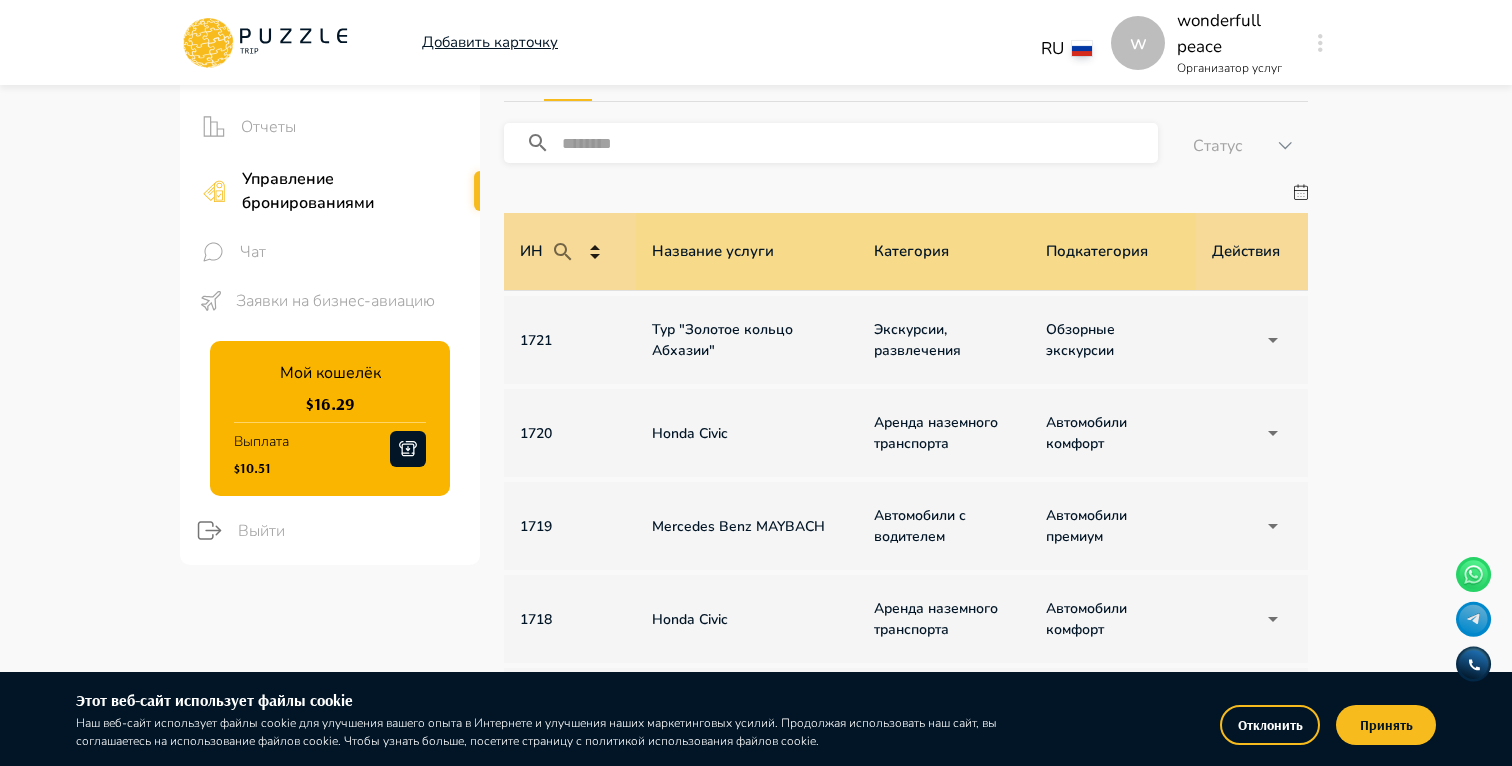 click on "Панель управления Управление профилем Управление услугами Отчеты Управление бронированиями Чат Заявки на бизнес-авиацию Мой кошелёк $ [NUMBER] Выплата $ [NUMBER] Выйти Главная страница Бронирования Бронирования Бронирования Альтернативы Все Аренда наземного транспорта Аренда водного транспорта Экскурсии, развлечения Автомобили с водителем Детские развлечения Входные билеты Статус ****** ИН Название услуги Категория Подкатегория Дата начала и окончания услуги Дата бронирования Дата оплаты Турагенство/Менеджер турагентства Клиент Оплата Цена Бронирование" at bounding box center (756, 601) 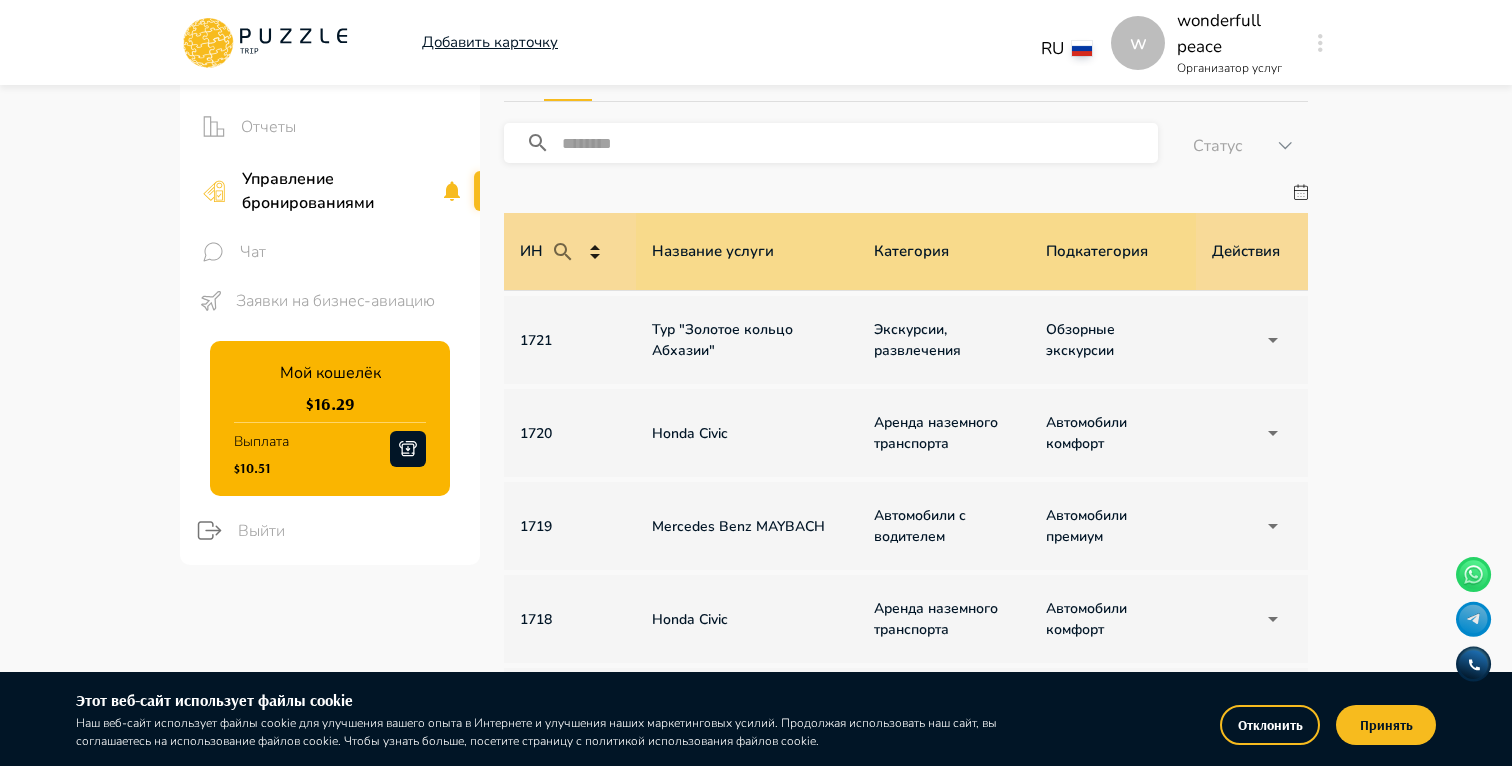 click on "Панель управления Управление профилем Управление услугами Отчеты Управление бронированиями Чат Заявки на бизнес-авиацию Мой кошелёк $ [NUMBER] Выплата $ [NUMBER] Выйти Главная страница Бронирования Бронирования Бронирования Альтернативы Все Аренда наземного транспорта Аренда водного транспорта Экскурсии, развлечения Автомобили с водителем Детские развлечения Входные билеты Статус ****** ИН Название услуги Категория Подкатегория Дата начала и окончания услуги Дата бронирования Дата оплаты Турагенство/Менеджер турагентства Клиент Оплата Цена Бронирование" at bounding box center [756, 601] 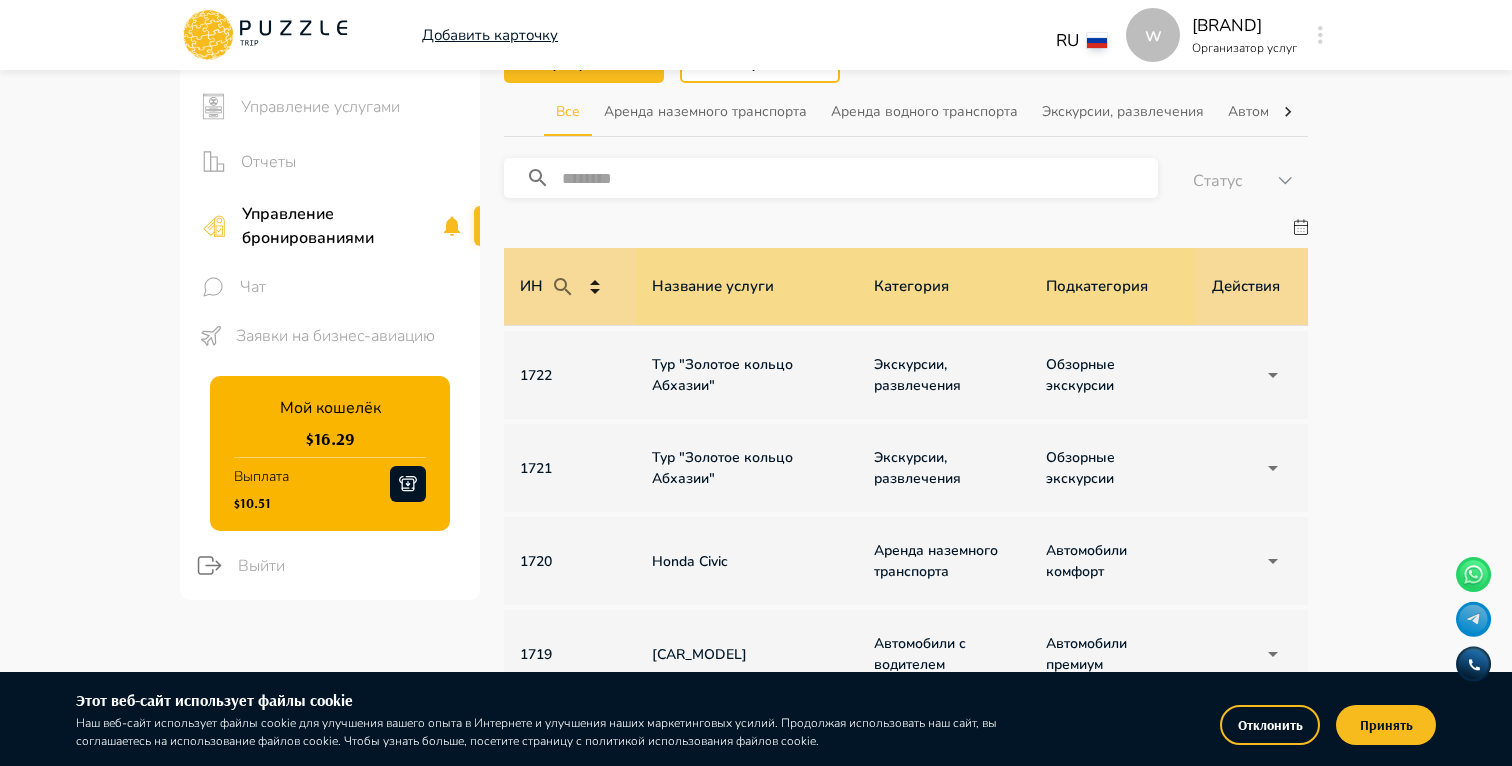 scroll, scrollTop: 150, scrollLeft: 0, axis: vertical 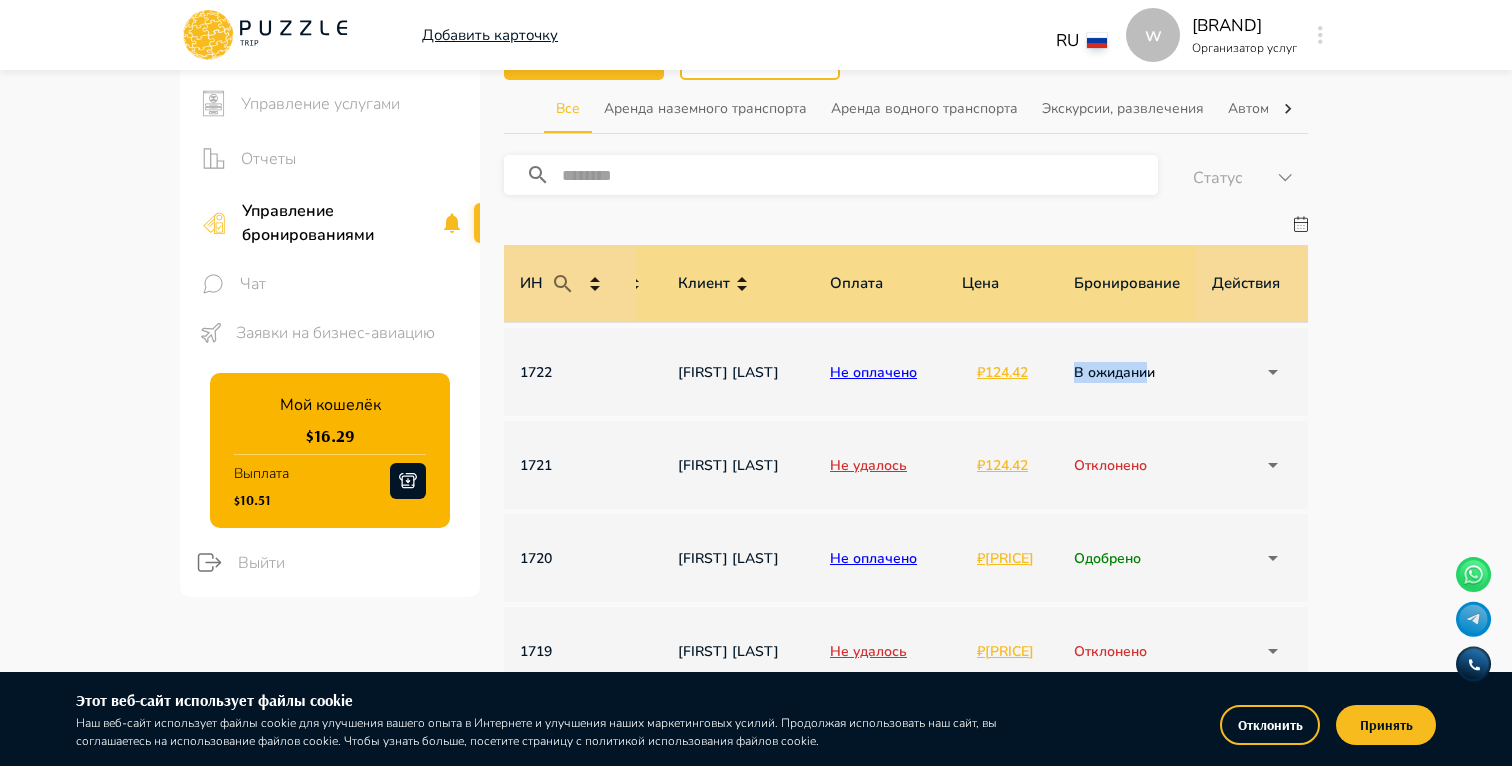 drag, startPoint x: 1073, startPoint y: 367, endPoint x: 1149, endPoint y: 367, distance: 76 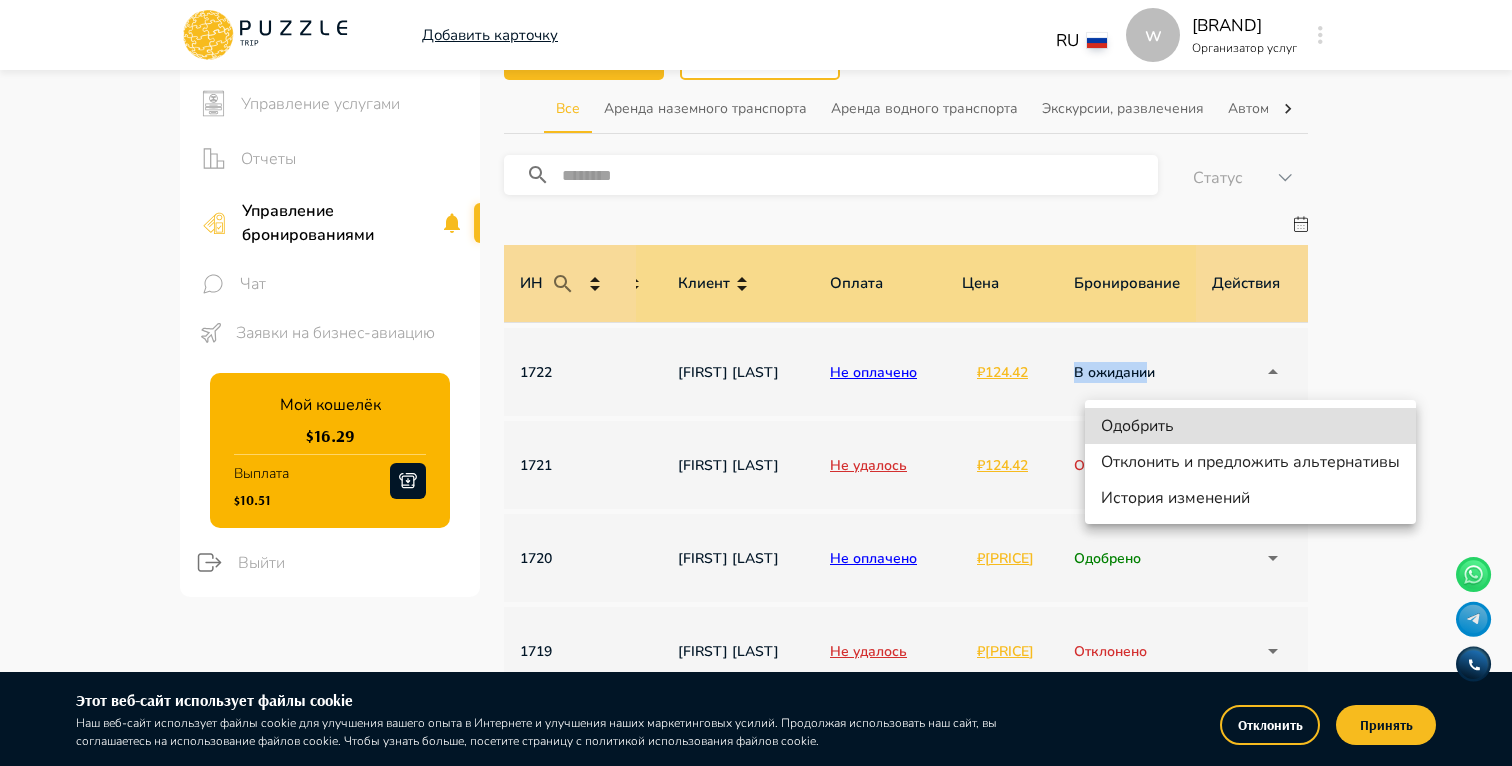 click on "Отклонить и предложить альтернативы" at bounding box center (1250, 462) 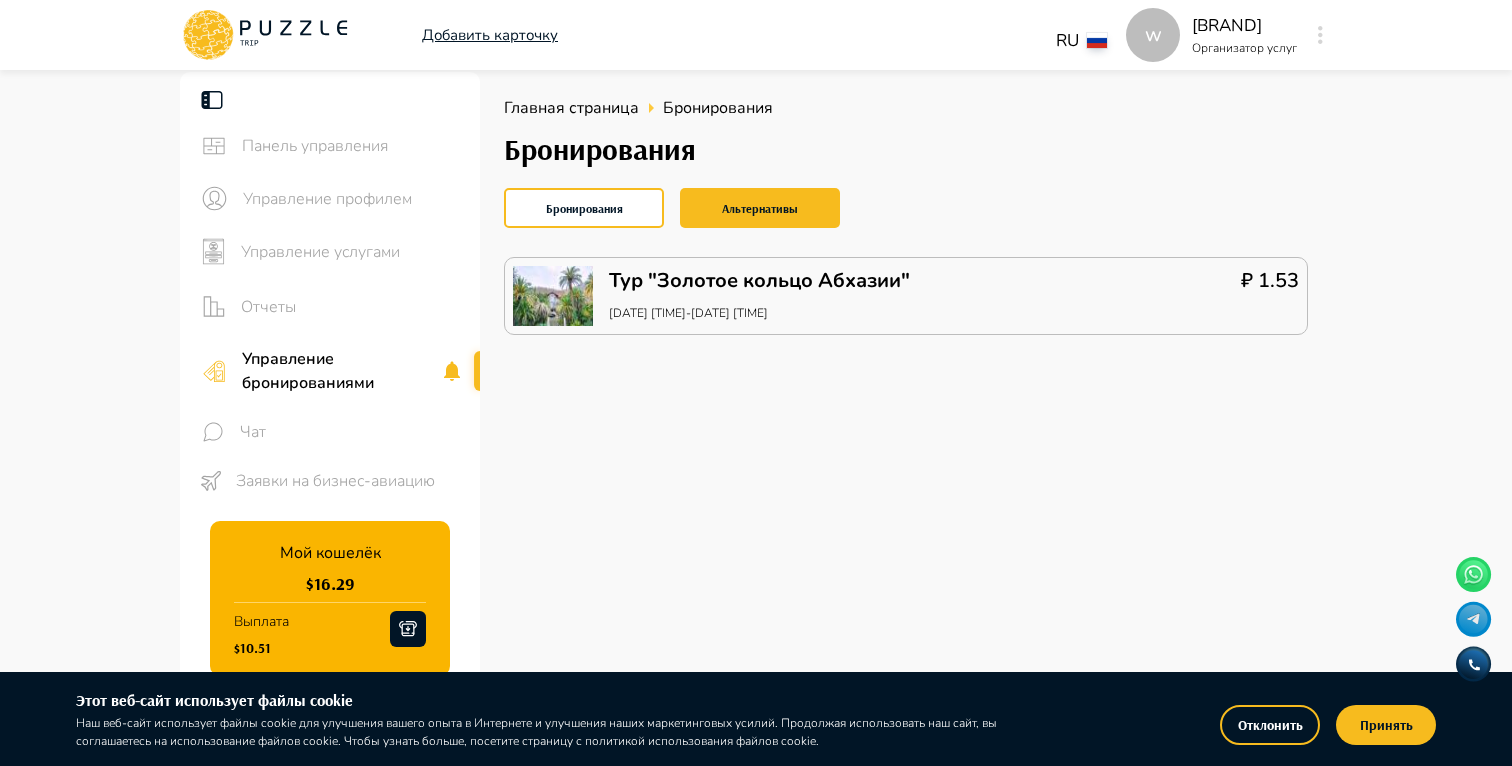 scroll, scrollTop: 0, scrollLeft: 0, axis: both 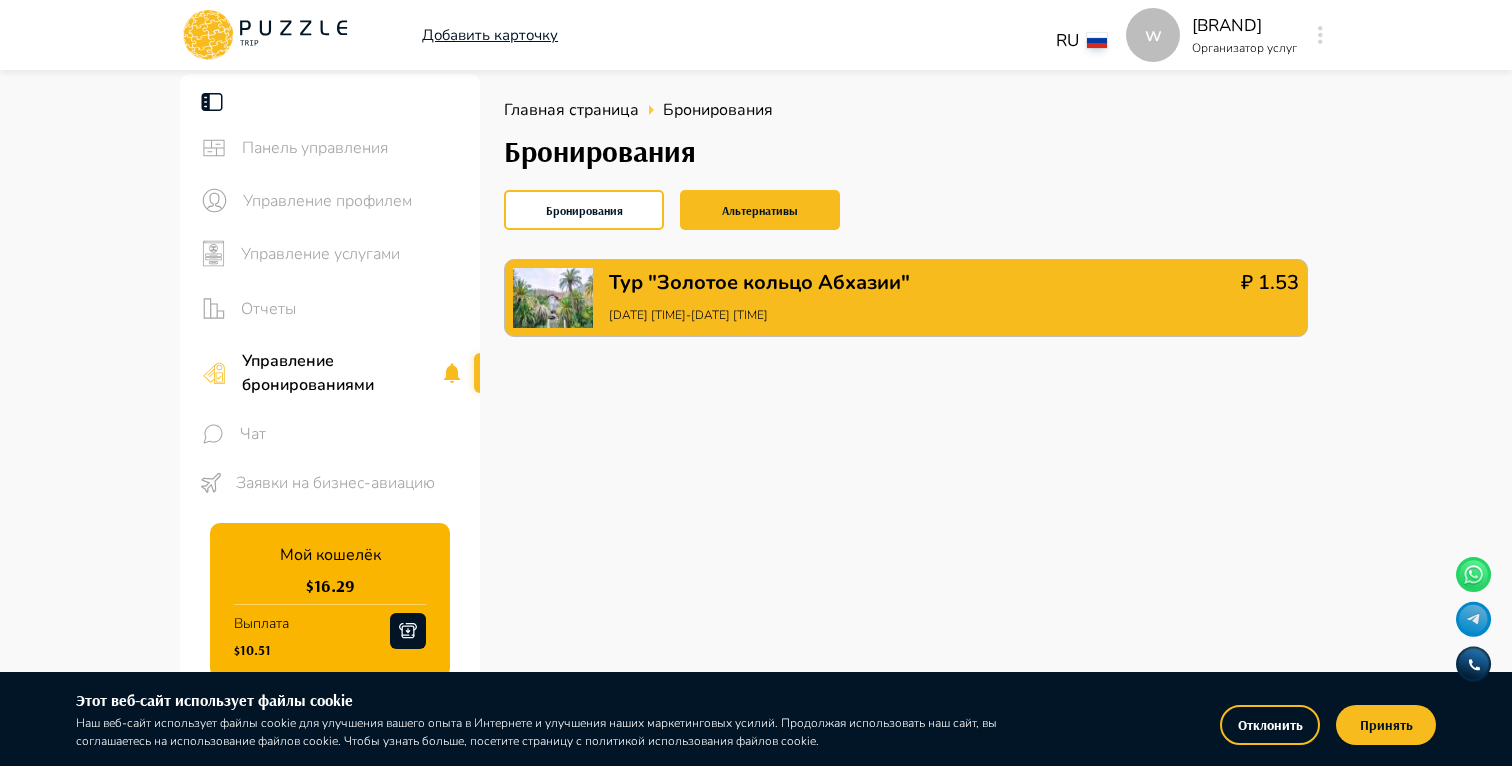 click on "Тур "Золотое кольцо Абхазии"" at bounding box center (759, 283) 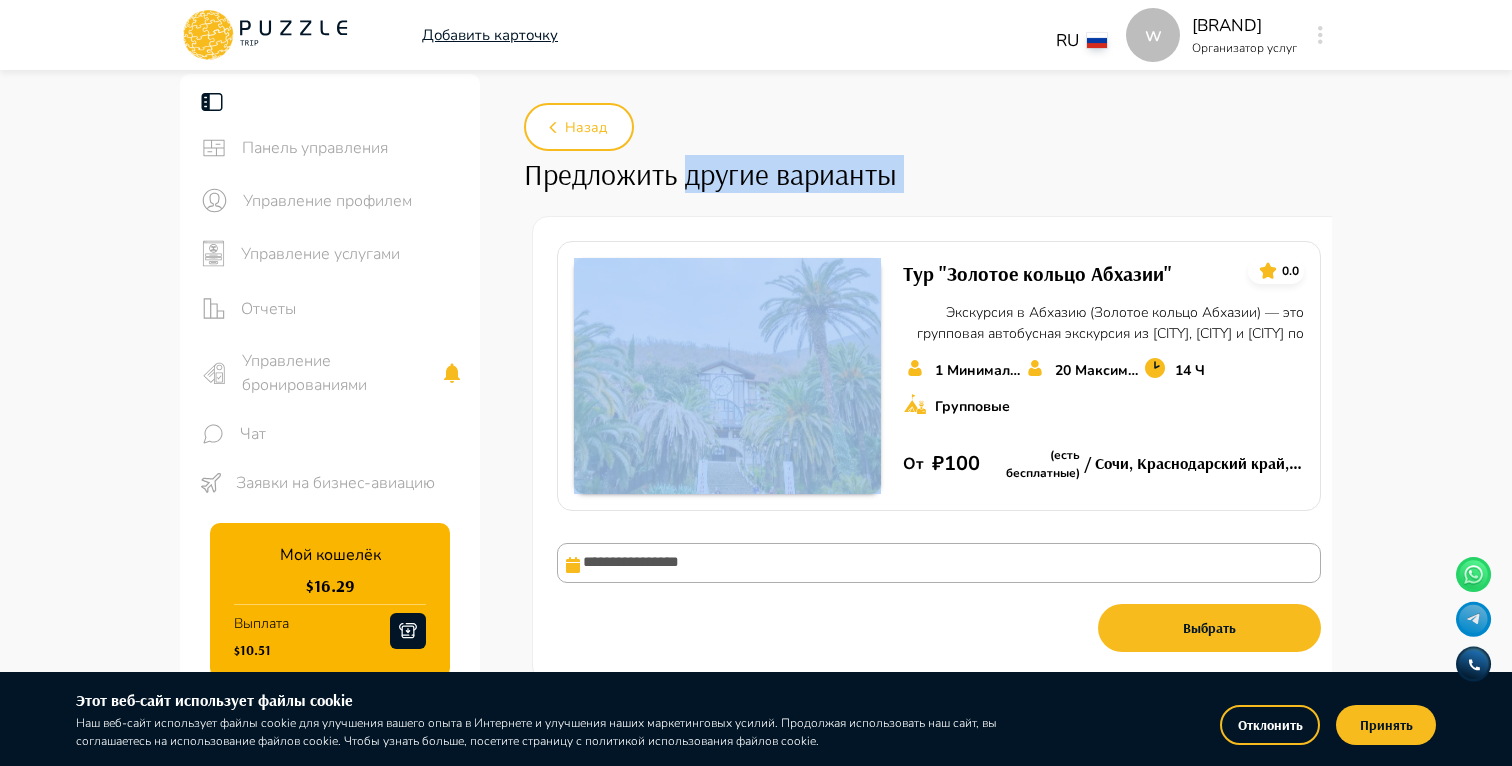 drag, startPoint x: 690, startPoint y: 185, endPoint x: 979, endPoint y: 200, distance: 289.389 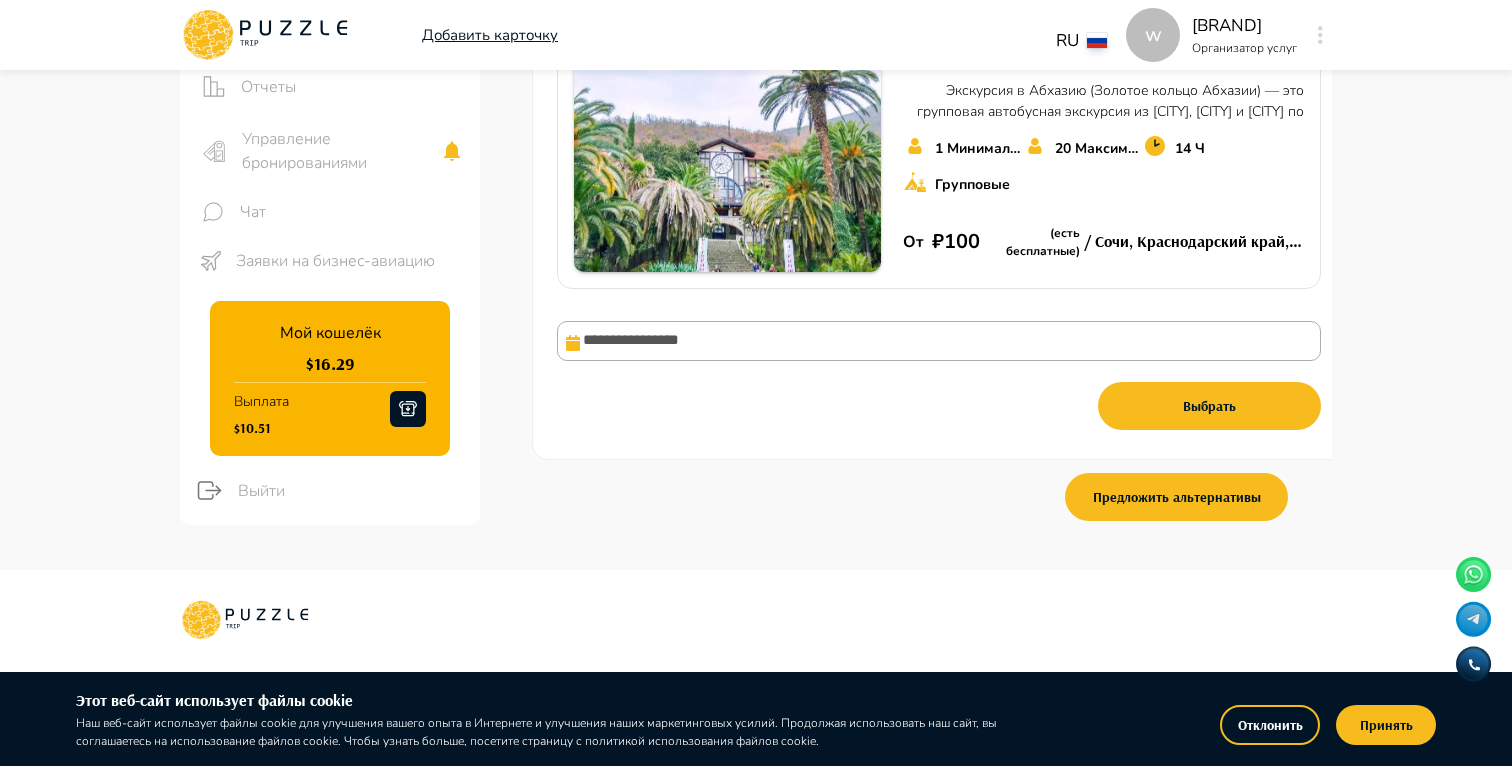 scroll, scrollTop: 227, scrollLeft: 0, axis: vertical 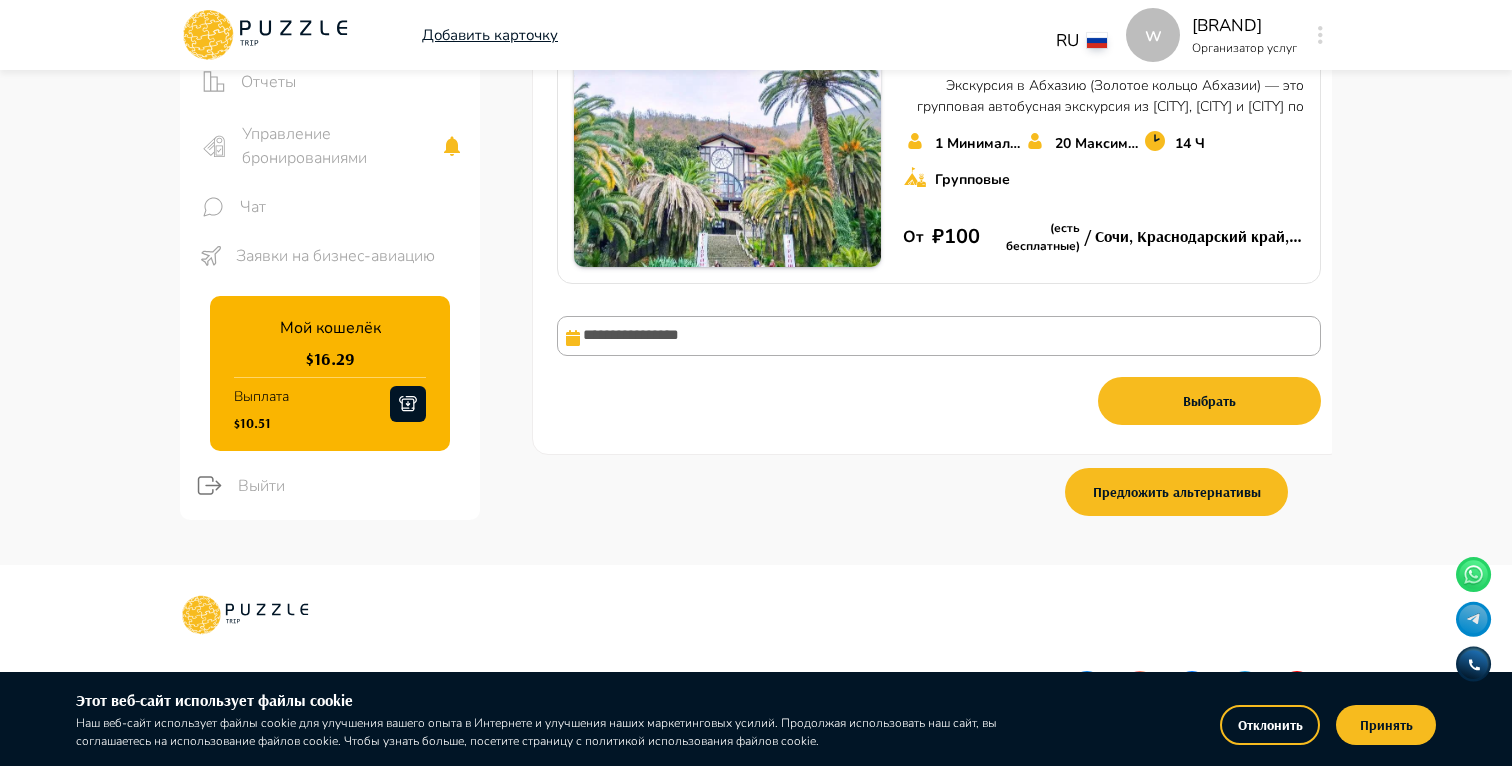 click on "**********" at bounding box center (939, 365) 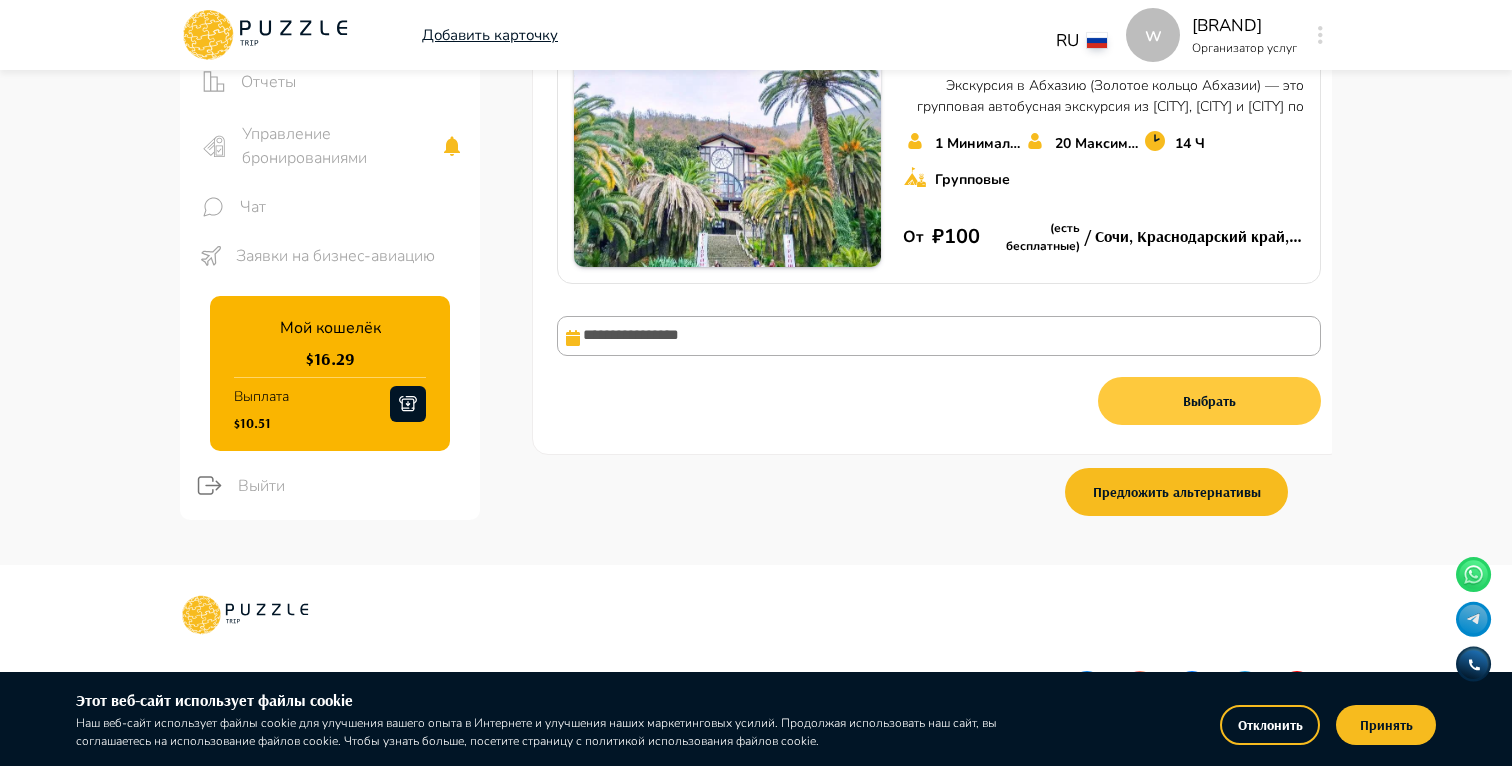 click on "Выбрать" at bounding box center (1209, 401) 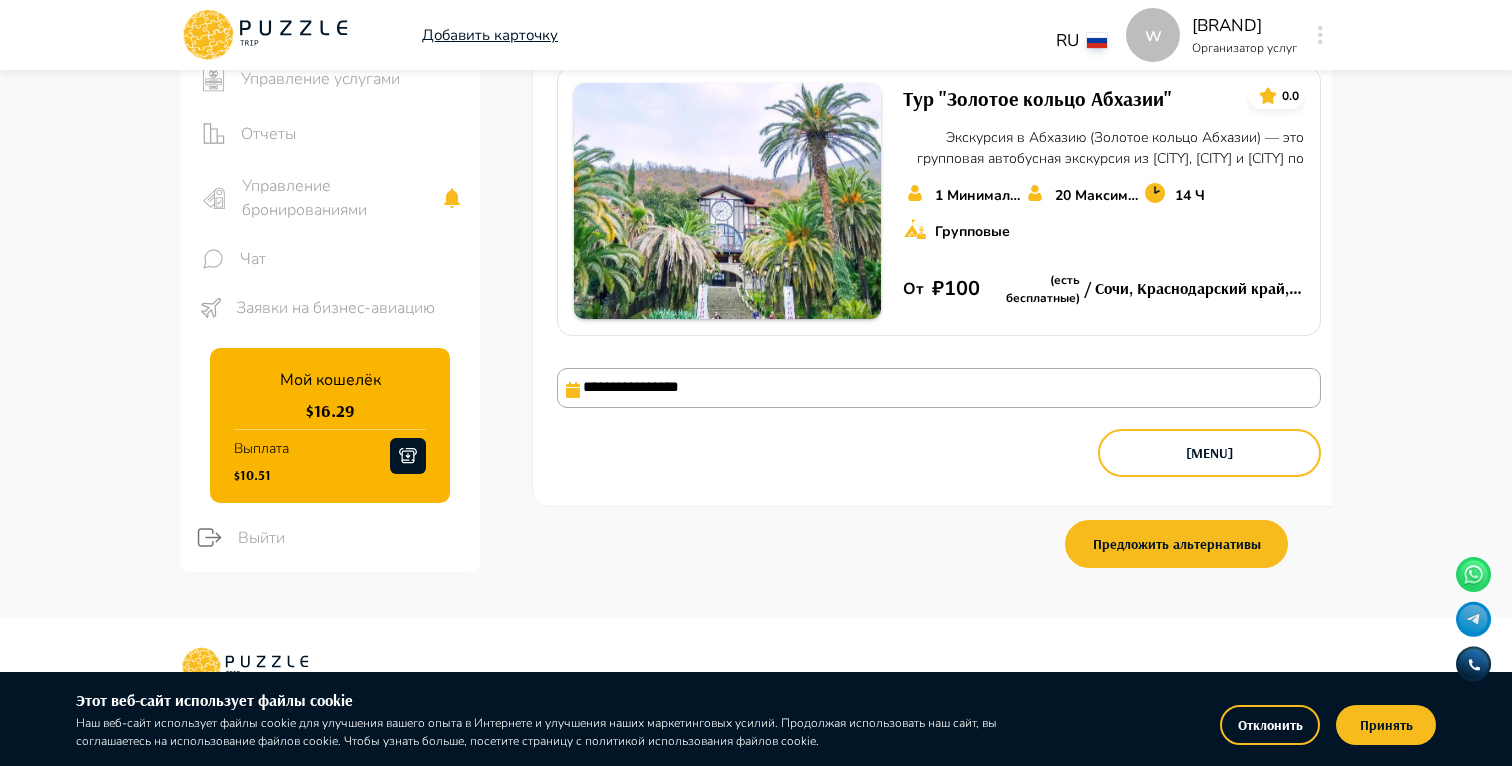 scroll, scrollTop: 181, scrollLeft: 0, axis: vertical 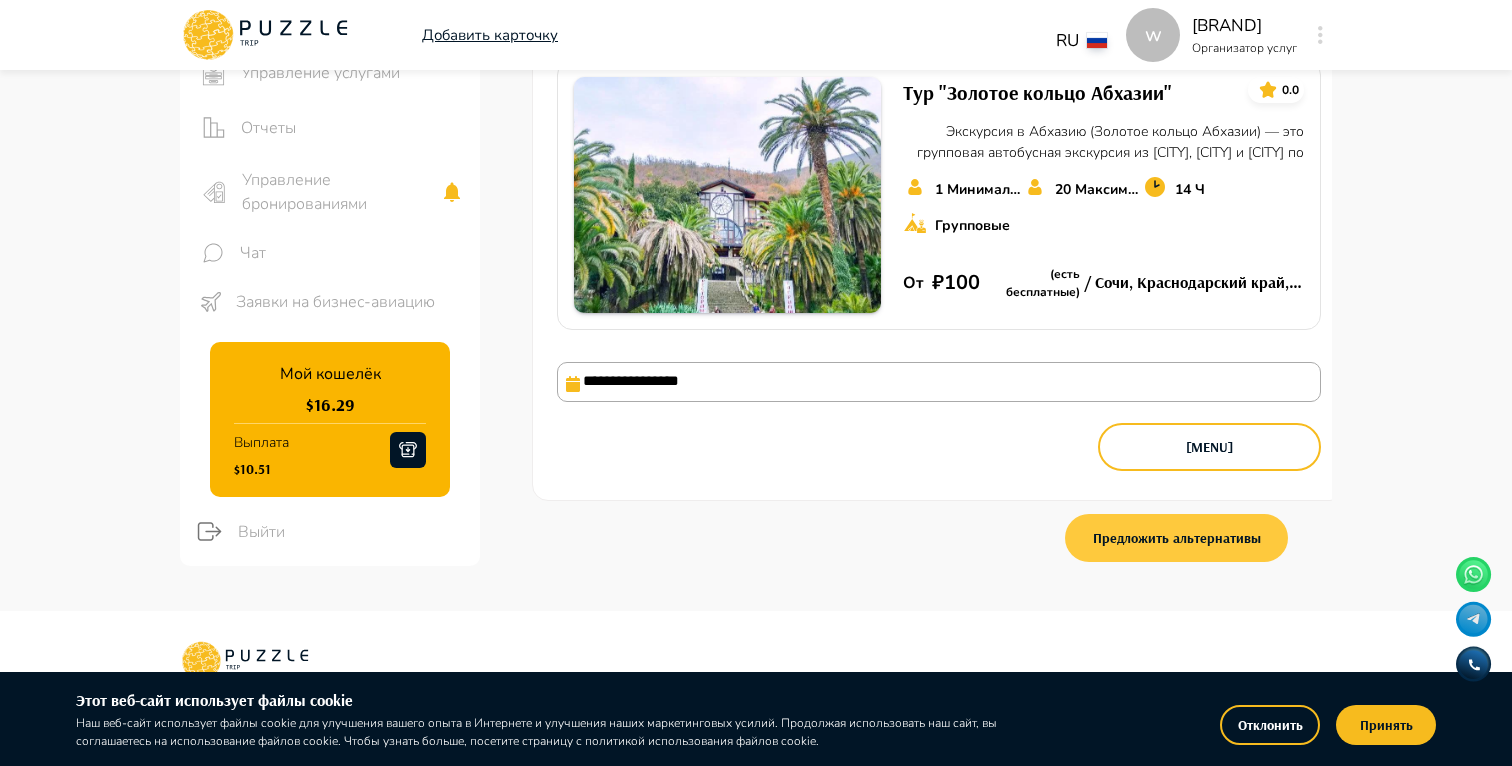 click on "Предложить альтернативы" at bounding box center [1176, 538] 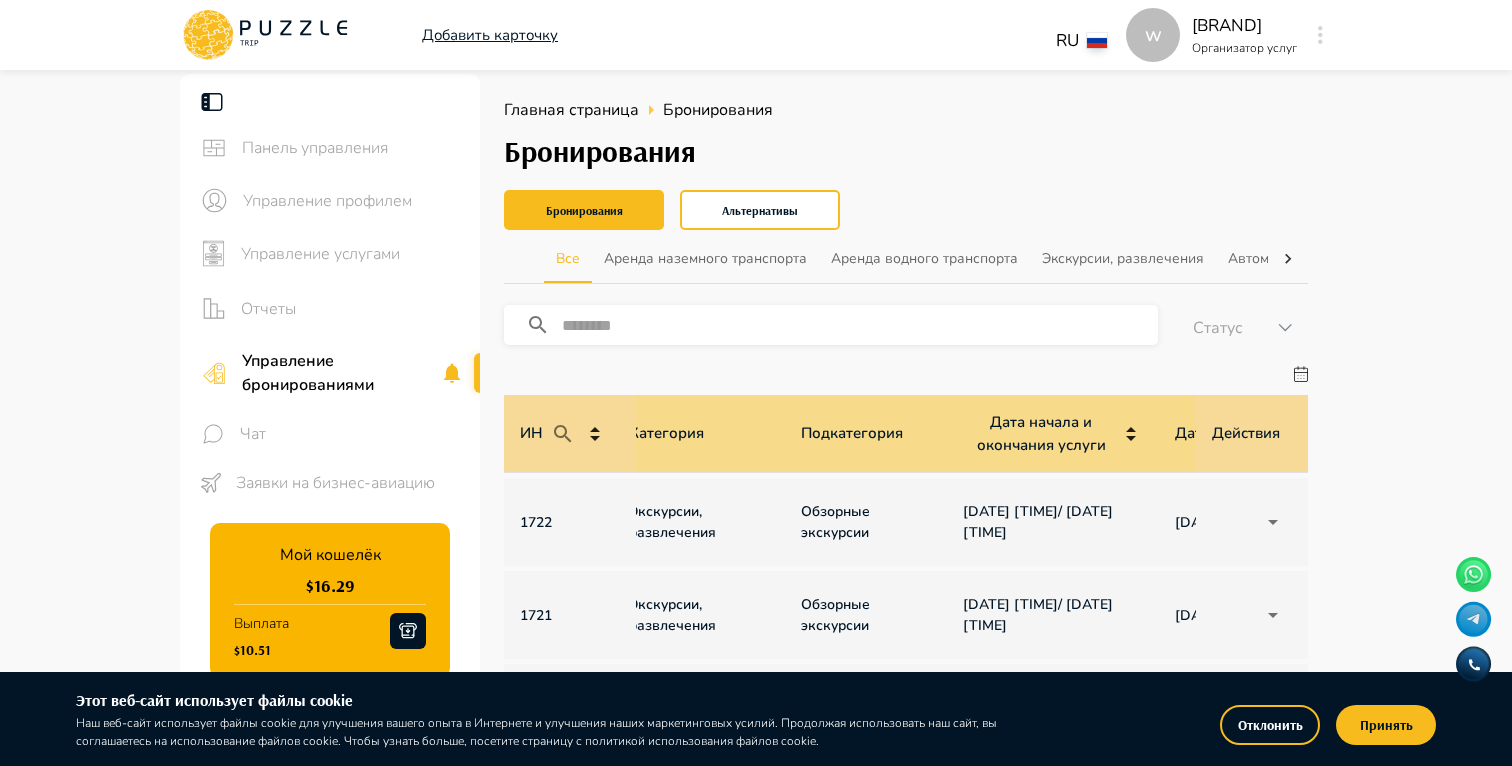 scroll, scrollTop: 0, scrollLeft: 0, axis: both 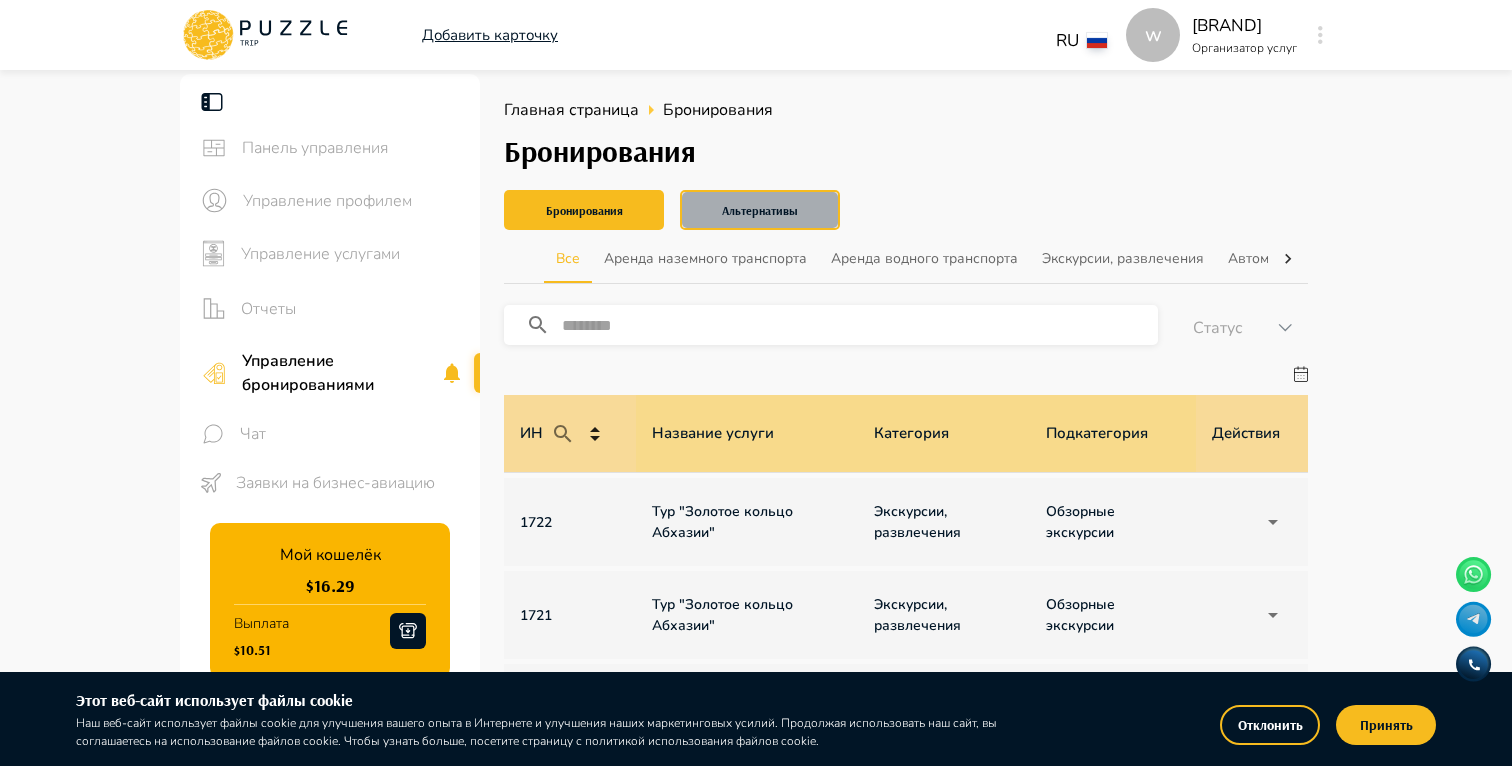 click on "Альтернативы" at bounding box center (760, 210) 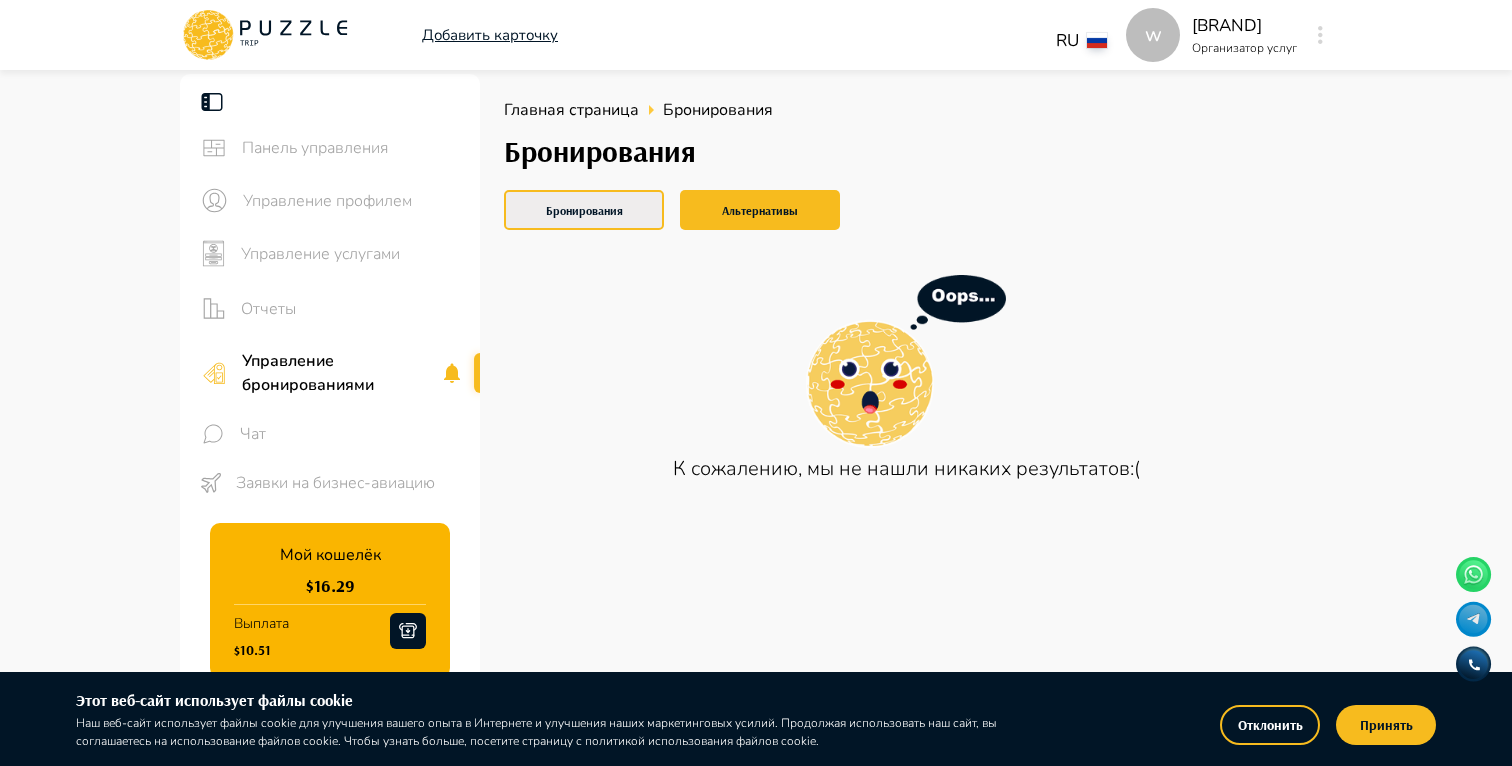 click on "Бронирования" at bounding box center (584, 210) 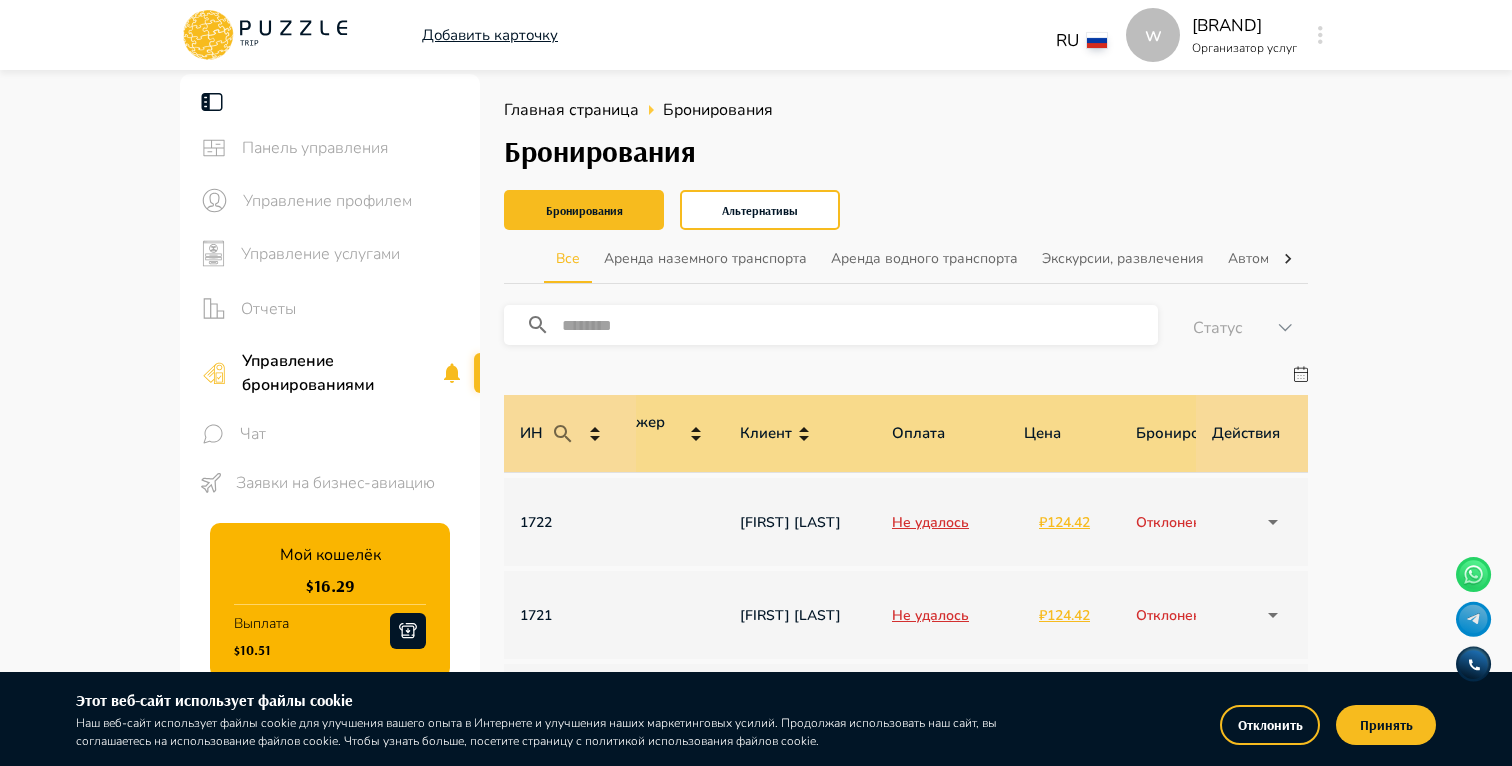 scroll, scrollTop: 0, scrollLeft: 1428, axis: horizontal 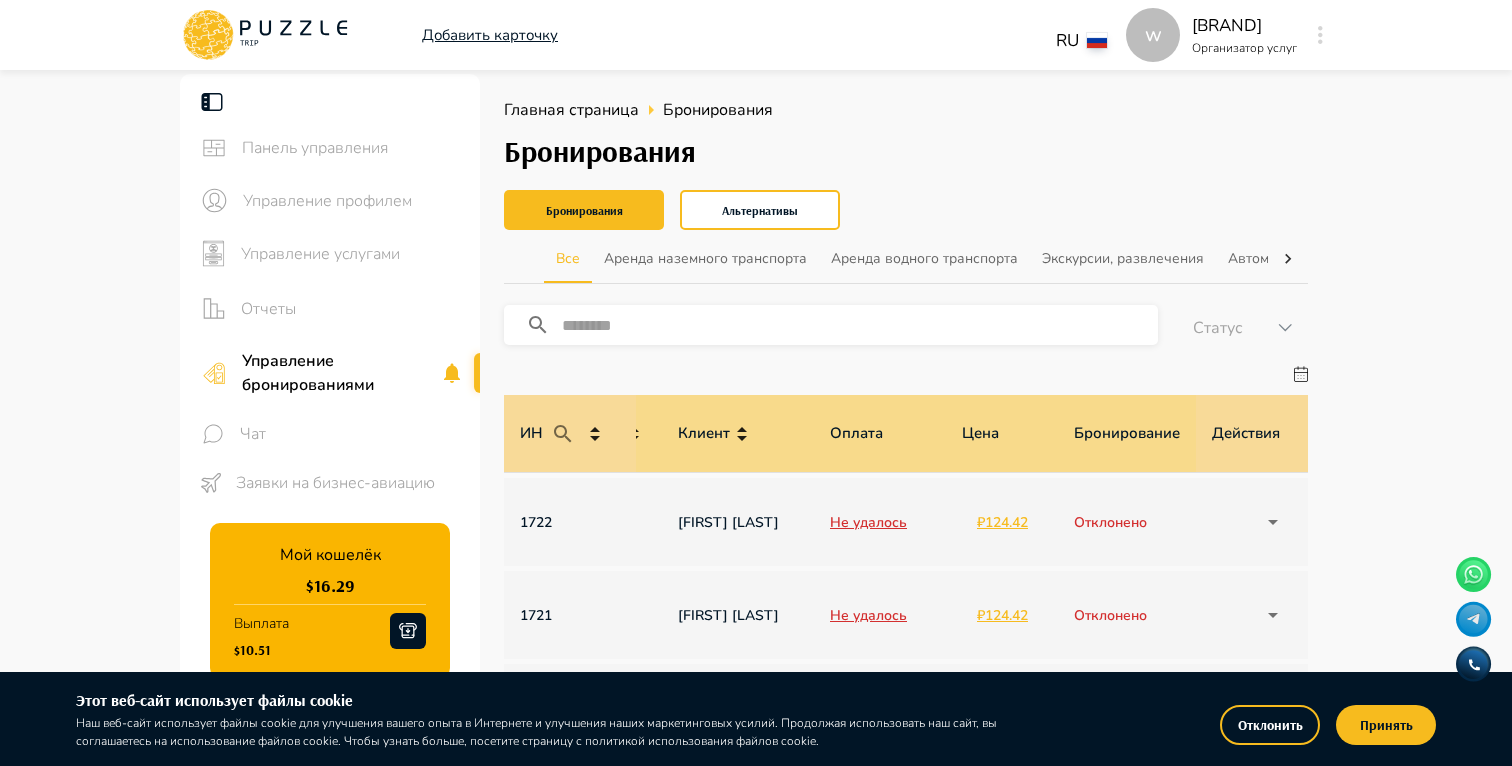 type 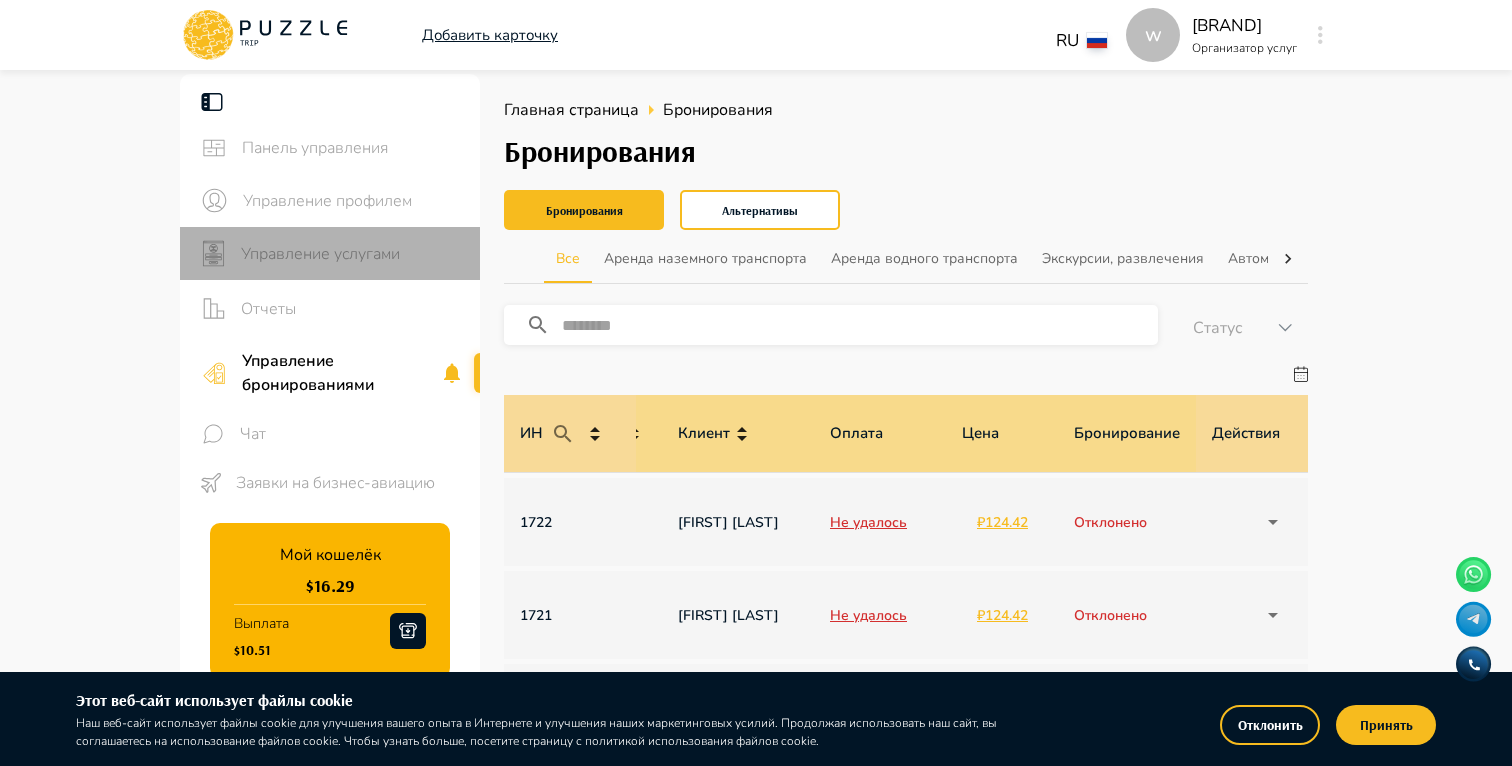 click on "Управление услугами" at bounding box center (352, 254) 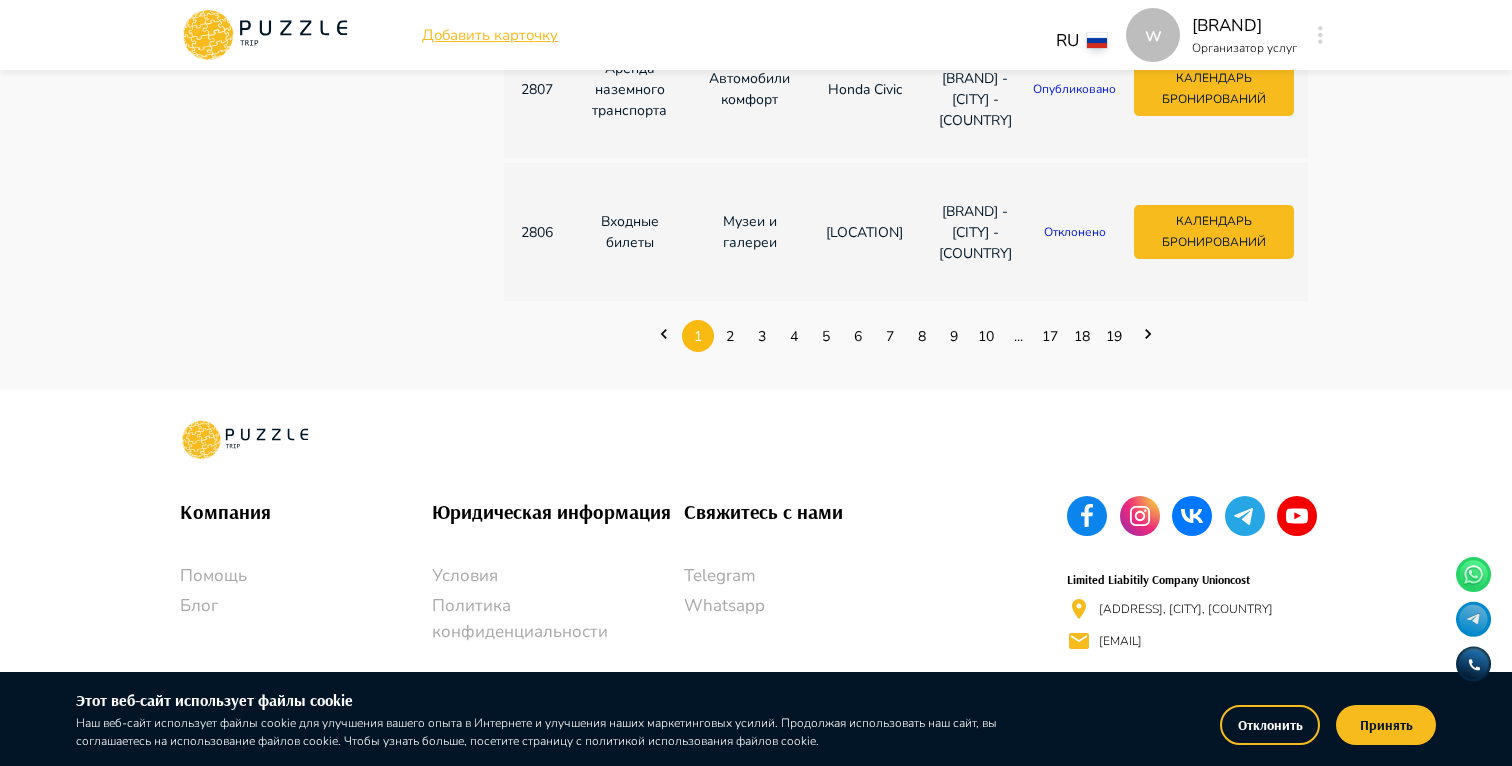 scroll, scrollTop: 0, scrollLeft: 0, axis: both 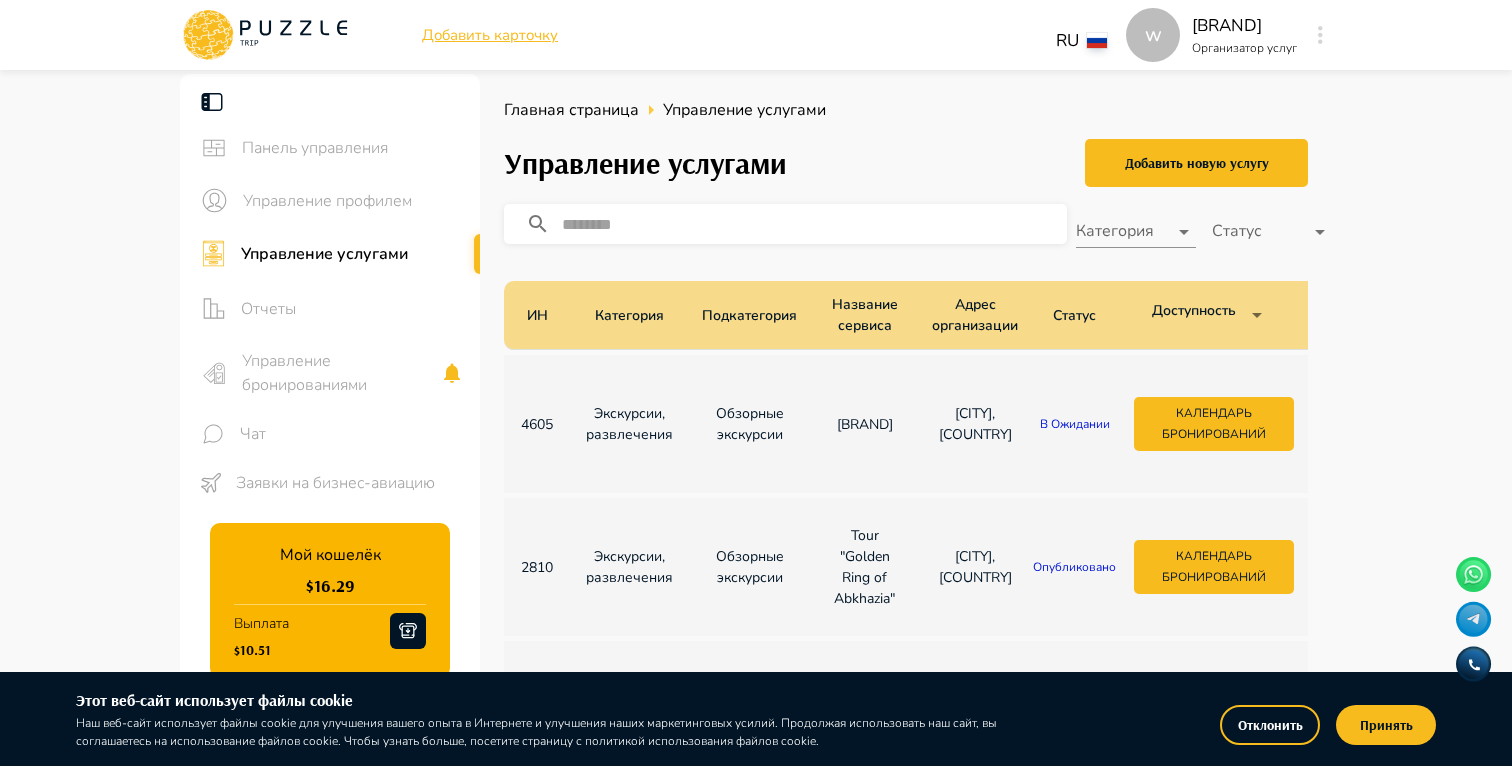 click on "w Добавить карточку RU   ** w wonderfull peace  Организатор услуг w Панель управления Управление профилем Управление услугами Отчеты Управление бронированиями Чат Заявки на бизнес-авиацию Мой кошелёк $ 16.29 Выплата   $10.51 Выйти Главная страница Управление услугами Управление услугами Добавить новую услугу ​ Категория ​ Статус ​ ИН Категория Подкатегория Название сервиса Адрес организации Статус Доступнoсть ​ ​ Рабочее время Действия 4605 Экскурсии, развлечения Обзорные экскурсии  Magnificent Abkhazia Сочи, Россия В ожидании Календарь бронирований   Рабочее время   2810     2809" at bounding box center (756, 765) 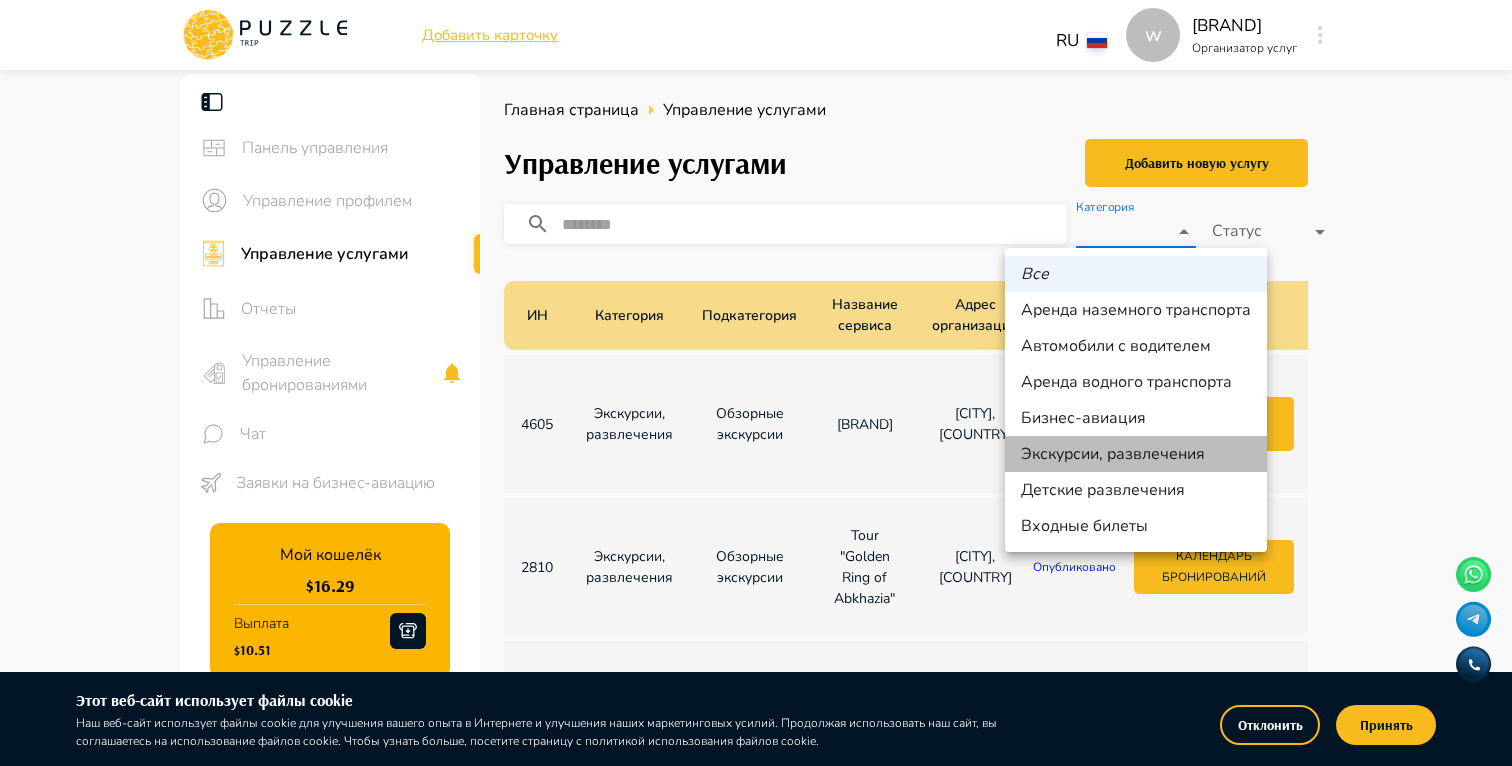 click on "Экскурсии, развлечения" at bounding box center (1136, 454) 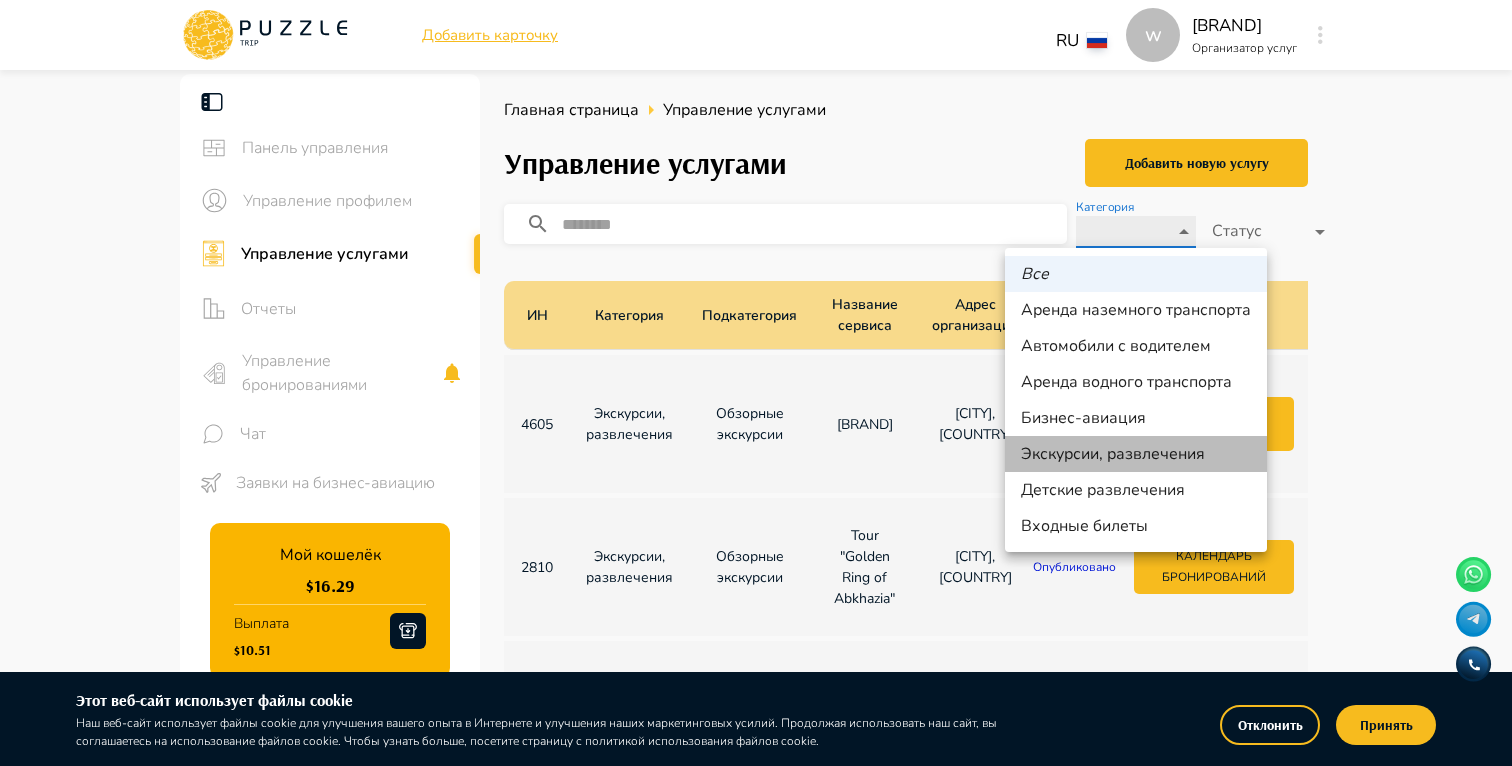 type on "********" 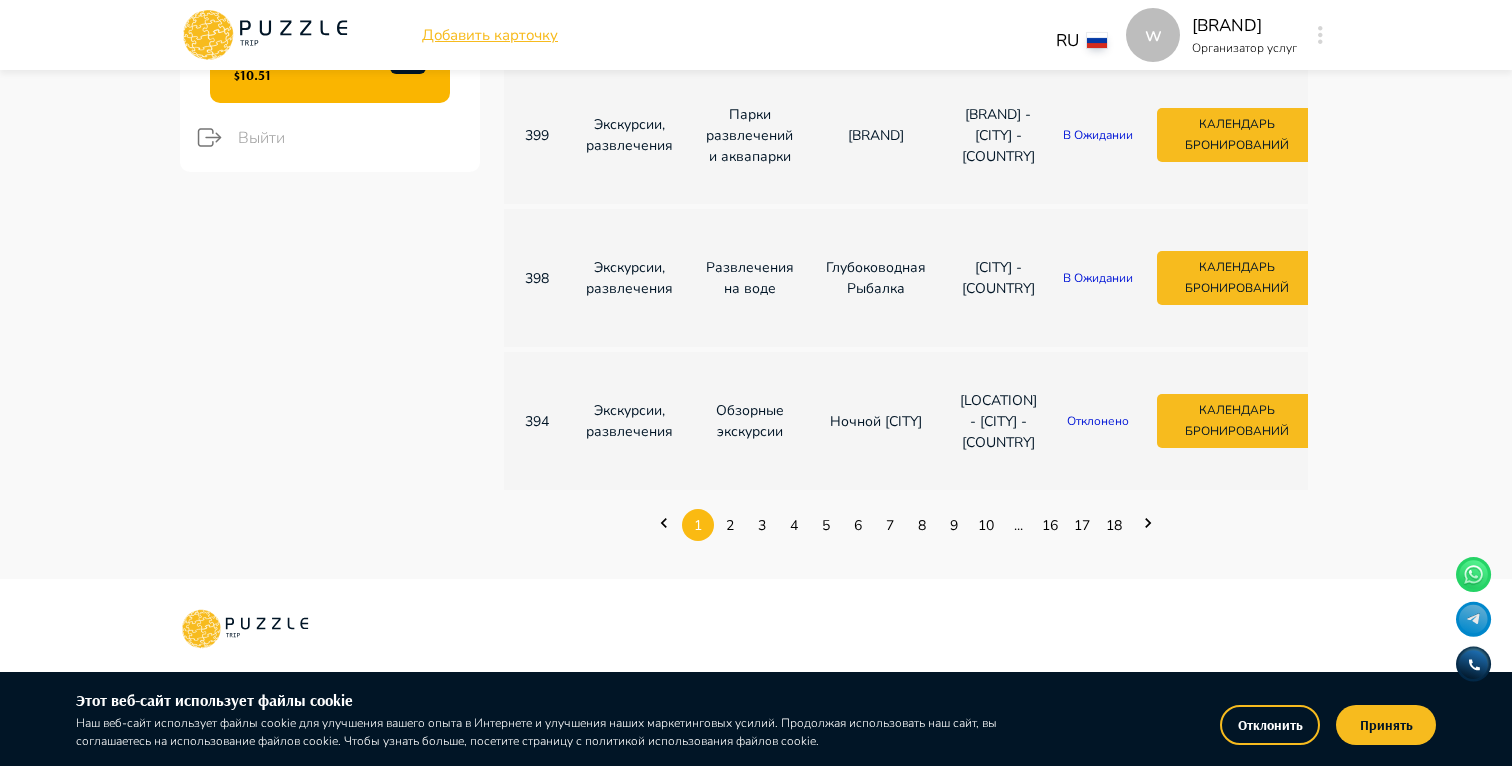 scroll, scrollTop: 576, scrollLeft: 0, axis: vertical 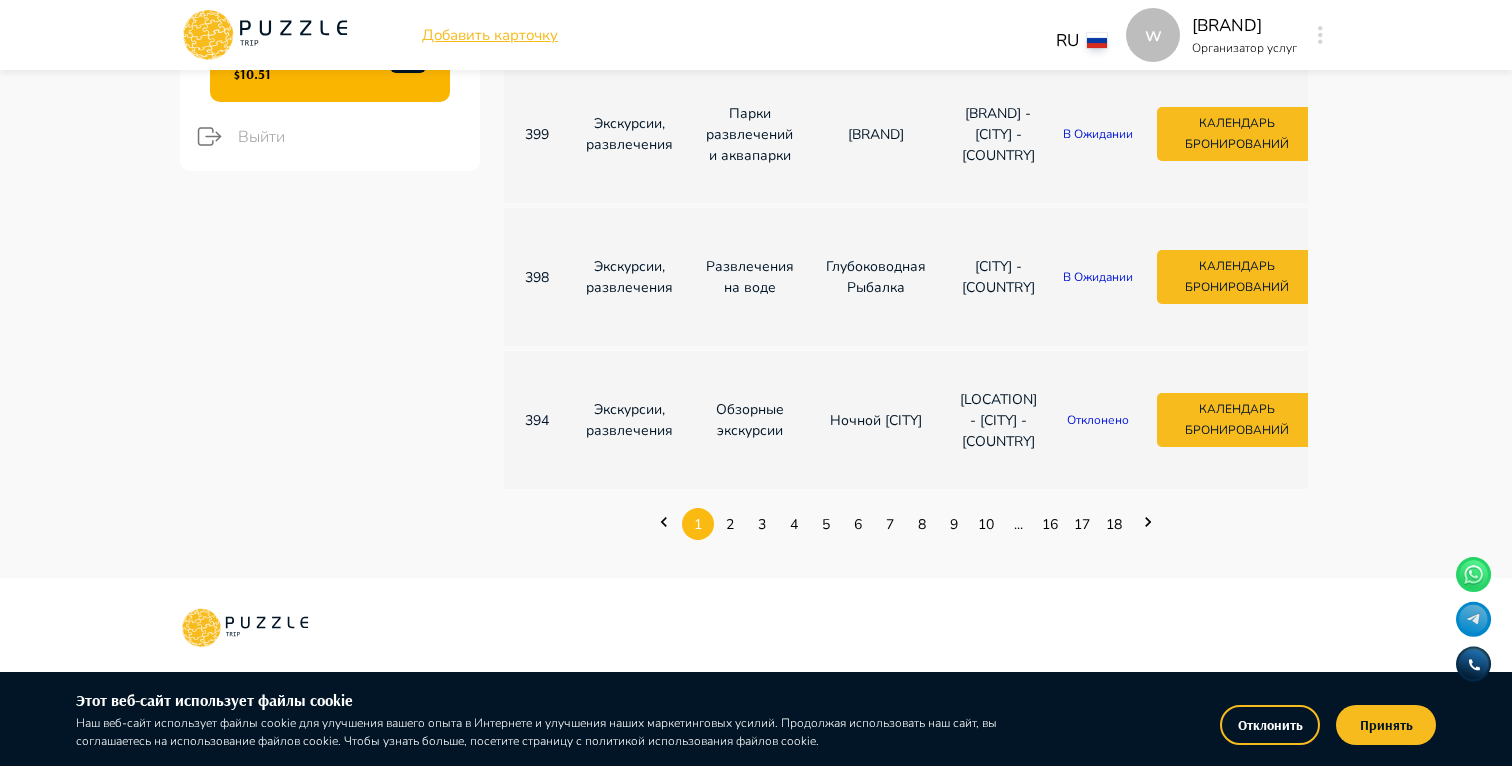 click 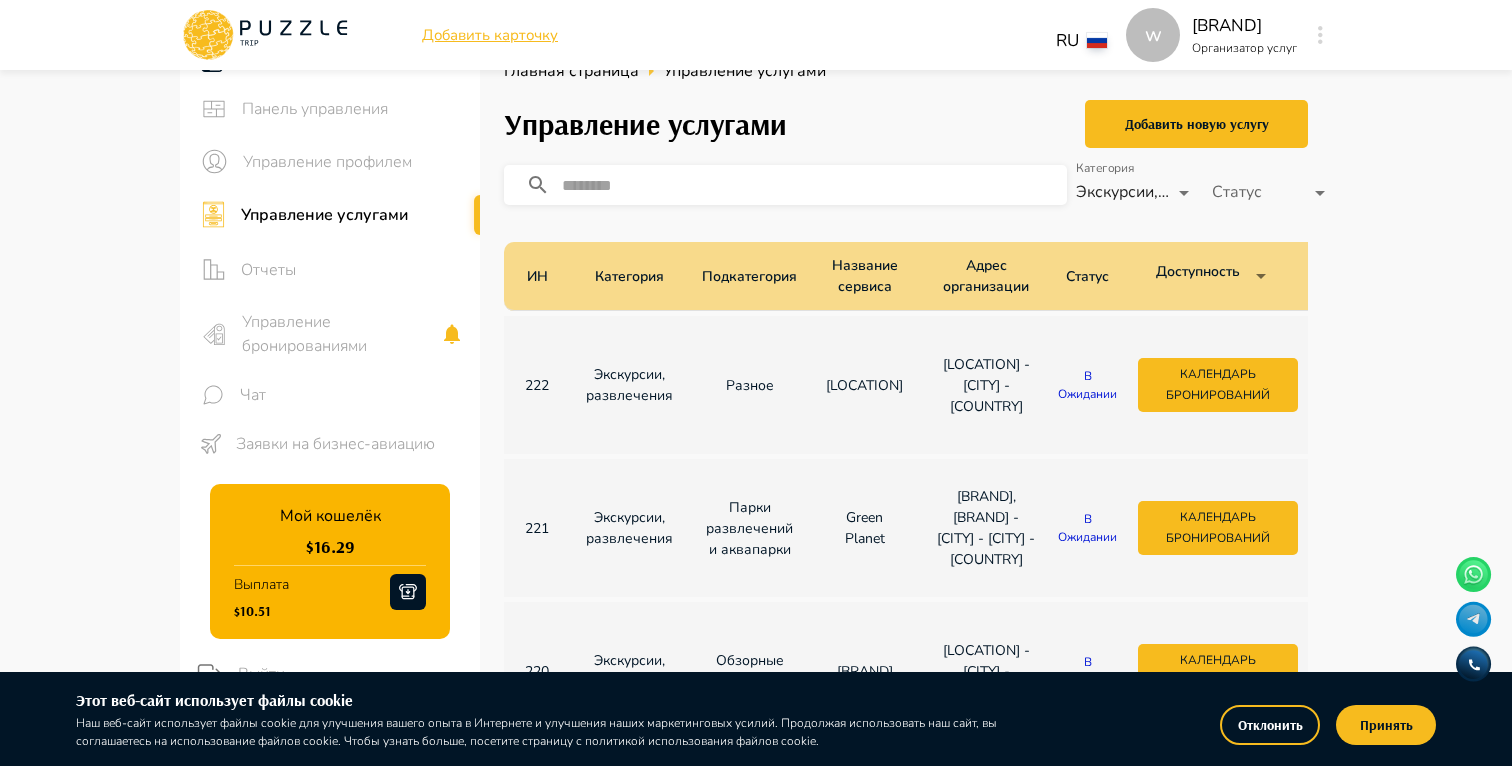 scroll, scrollTop: 0, scrollLeft: 0, axis: both 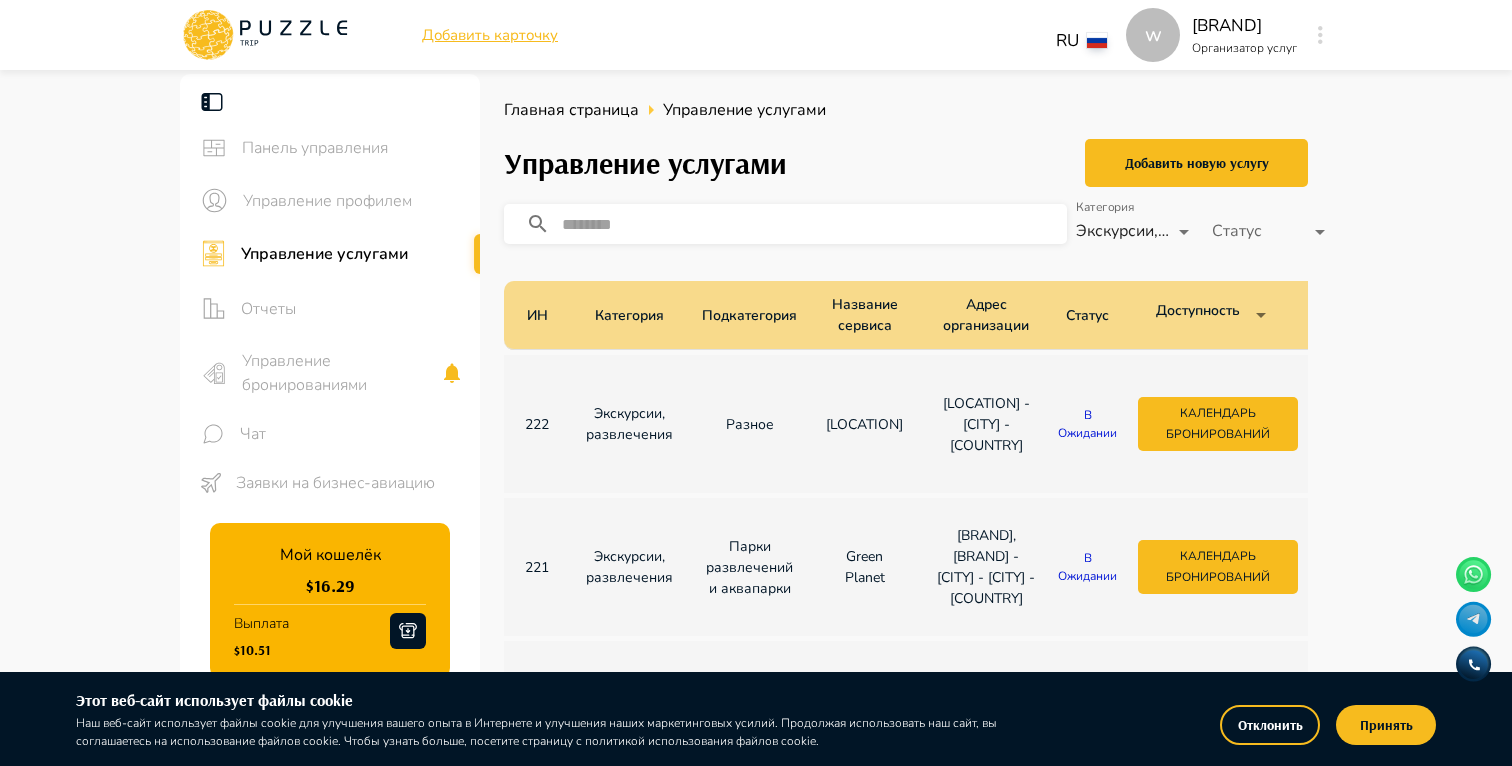 click 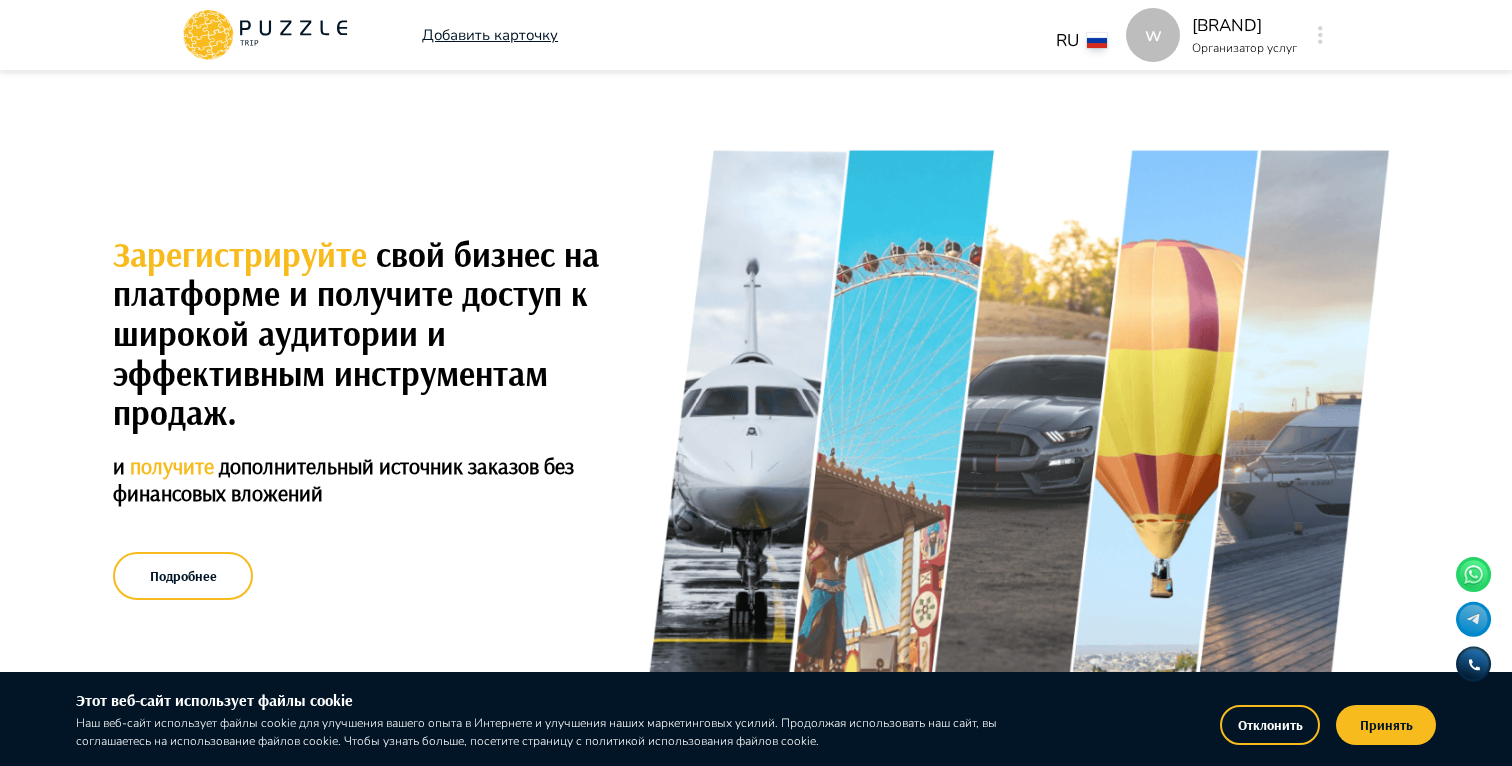 click on "w" at bounding box center [1320, 35] 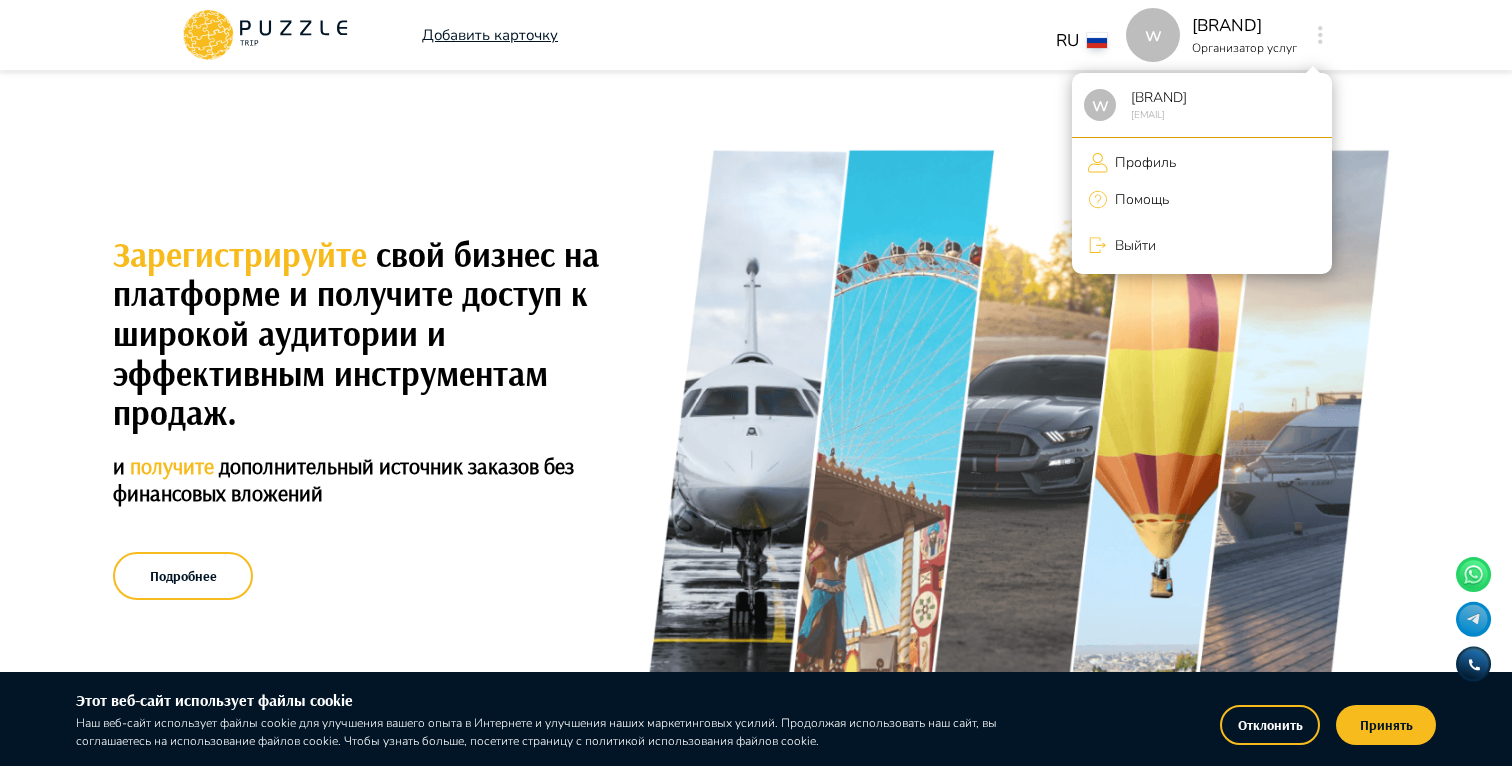 click on "w wonderfull peace  markelovalena12@yandex.ru Профиль Помощь Выйти" at bounding box center [1202, 173] 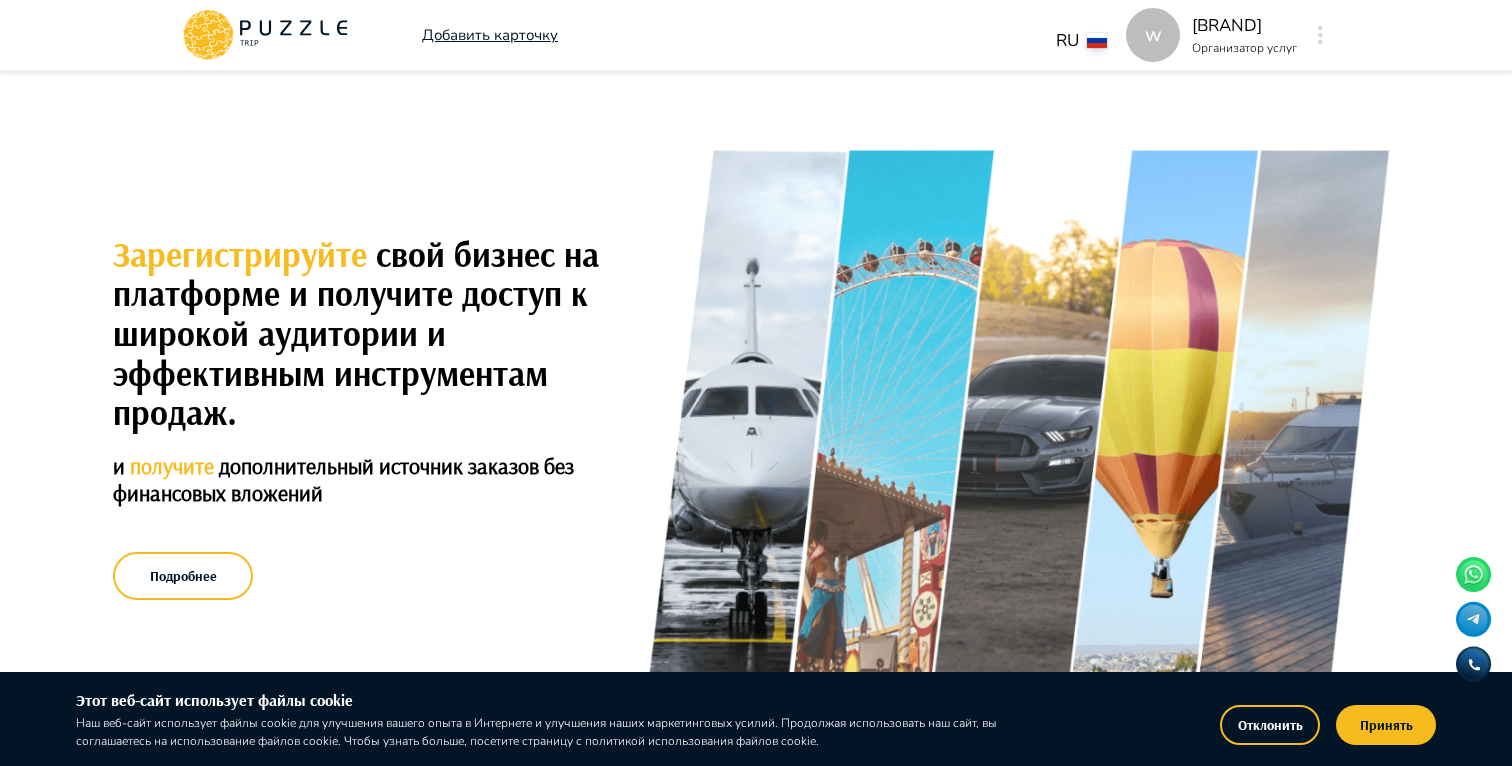 click on "w Добавить карточку RU   ** w wonderfull peace  Организатор услуг w" at bounding box center (756, 35) 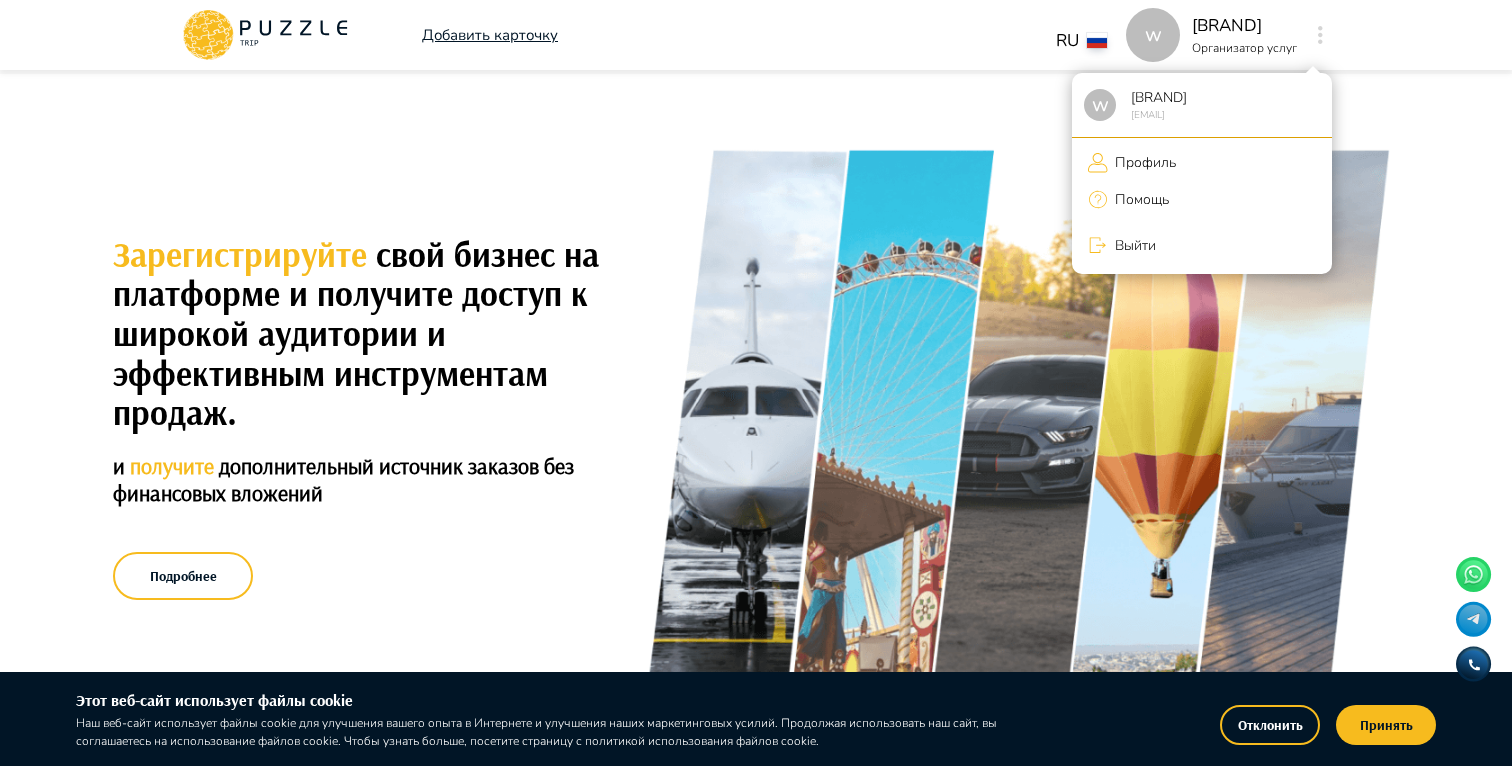 click on "Выйти" at bounding box center (1202, 245) 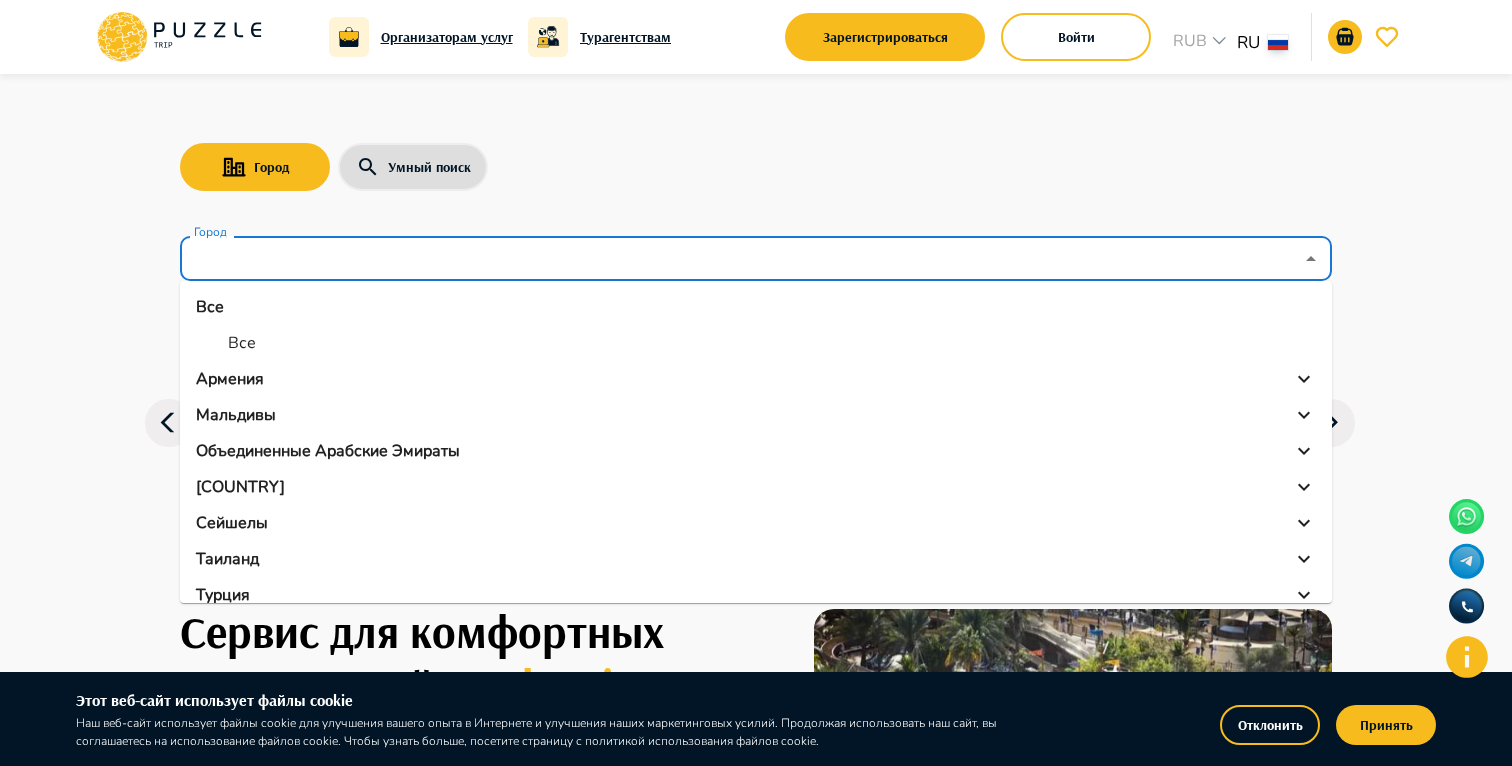 click on "Город" at bounding box center [741, 259] 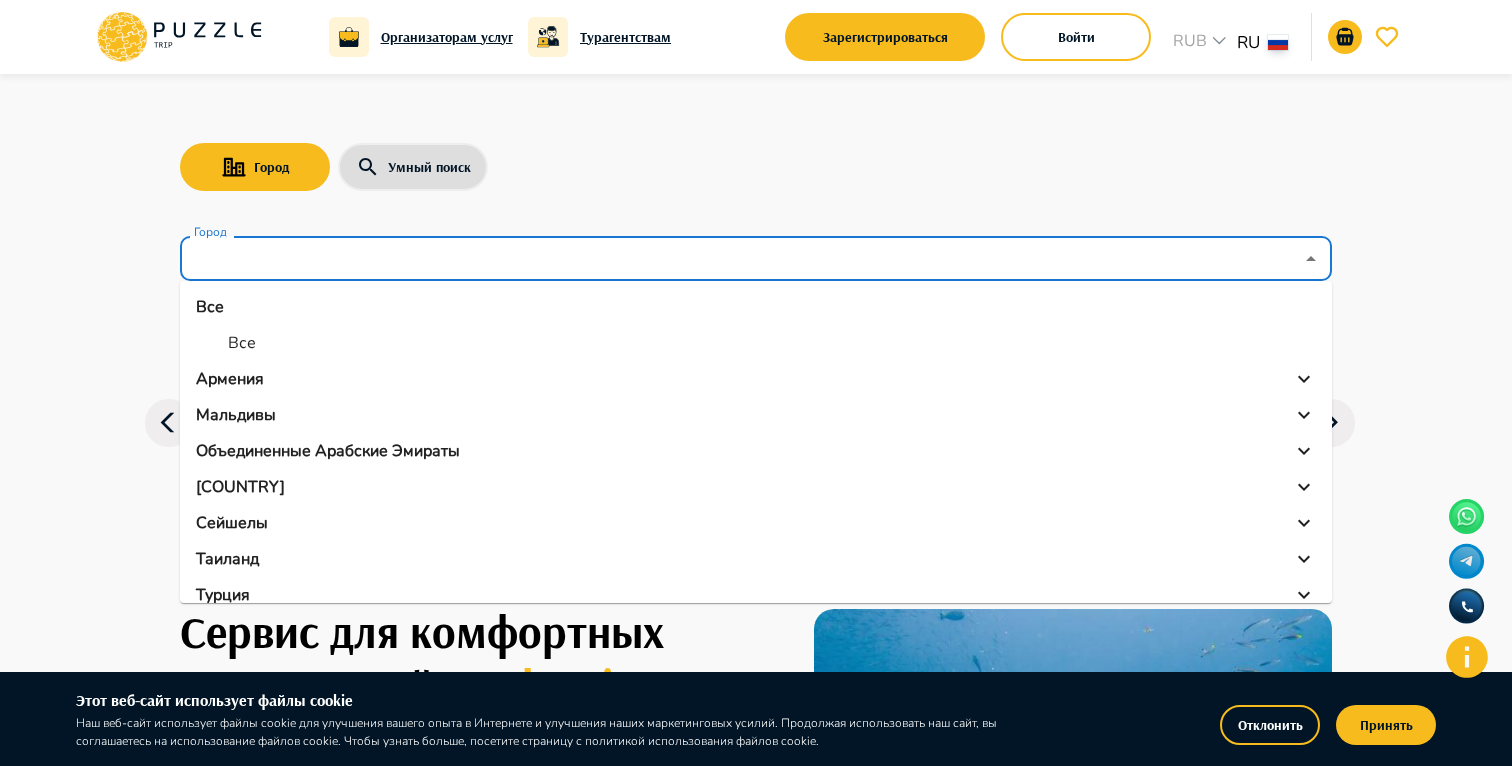 scroll, scrollTop: 17, scrollLeft: 0, axis: vertical 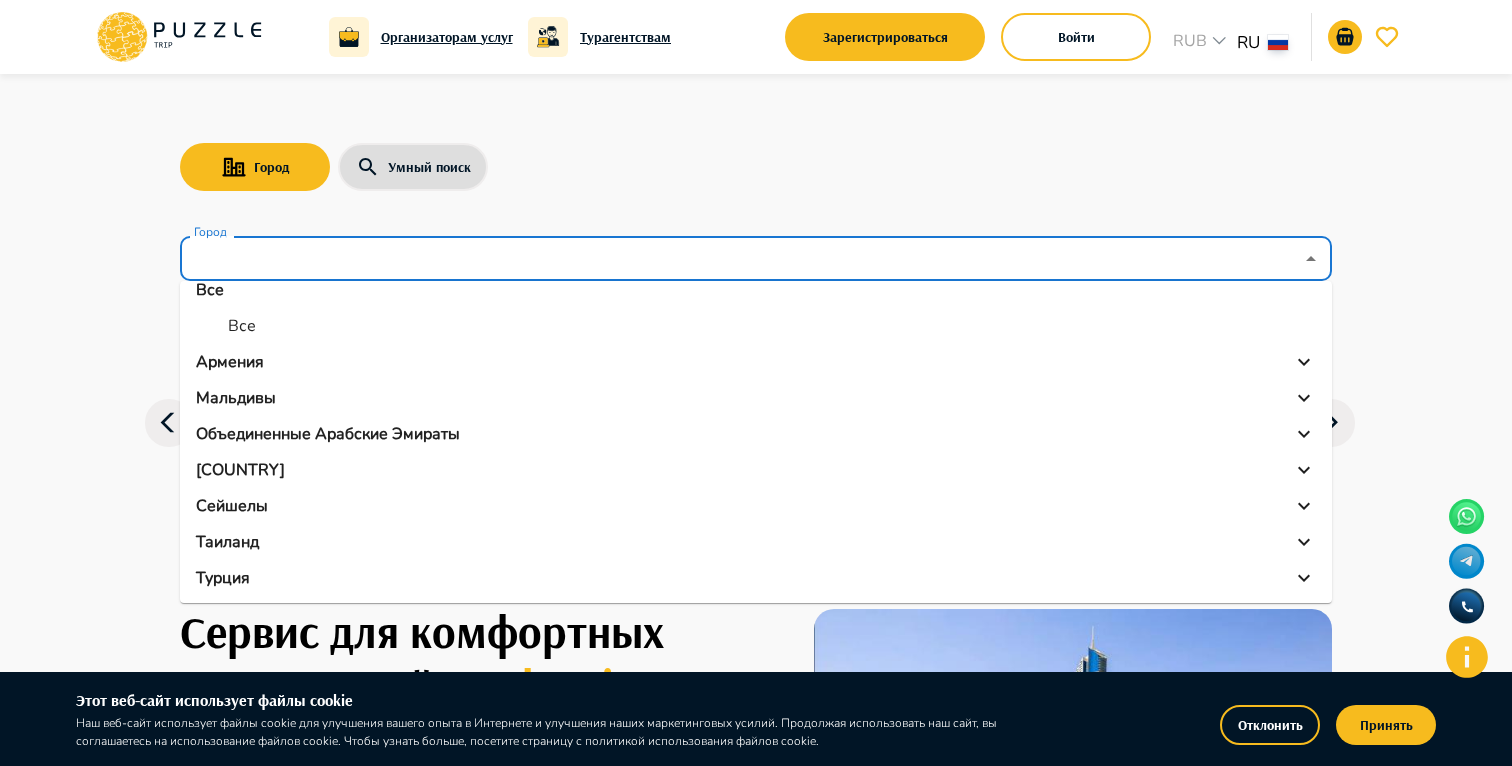 click on "Россия" at bounding box center [756, 470] 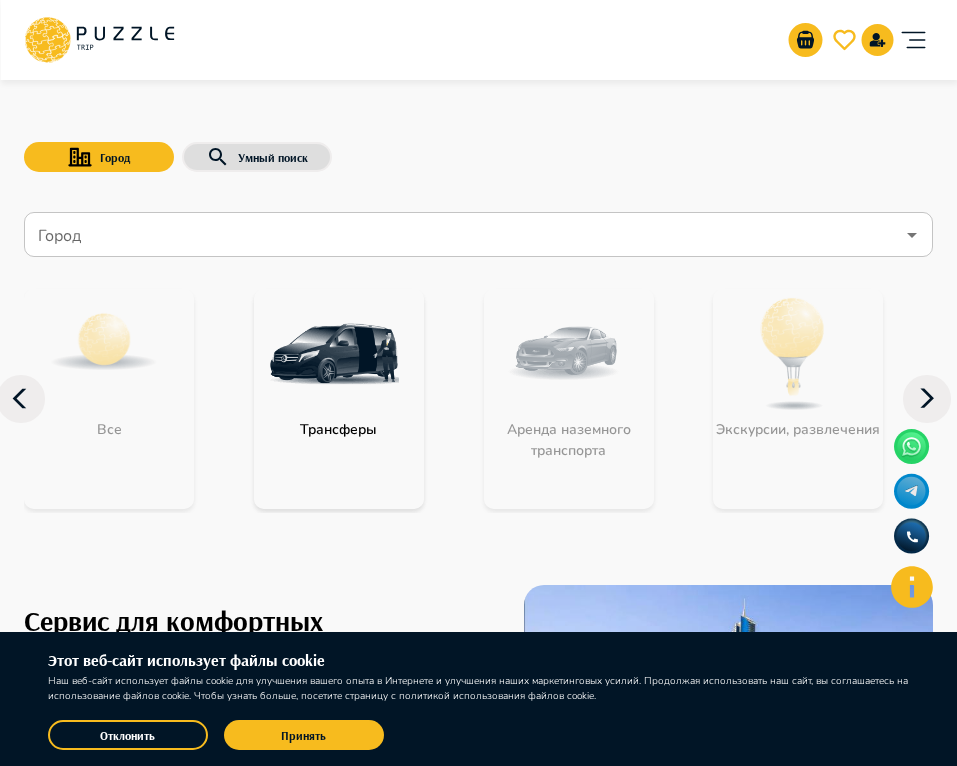 click on "Город" at bounding box center (478, 234) 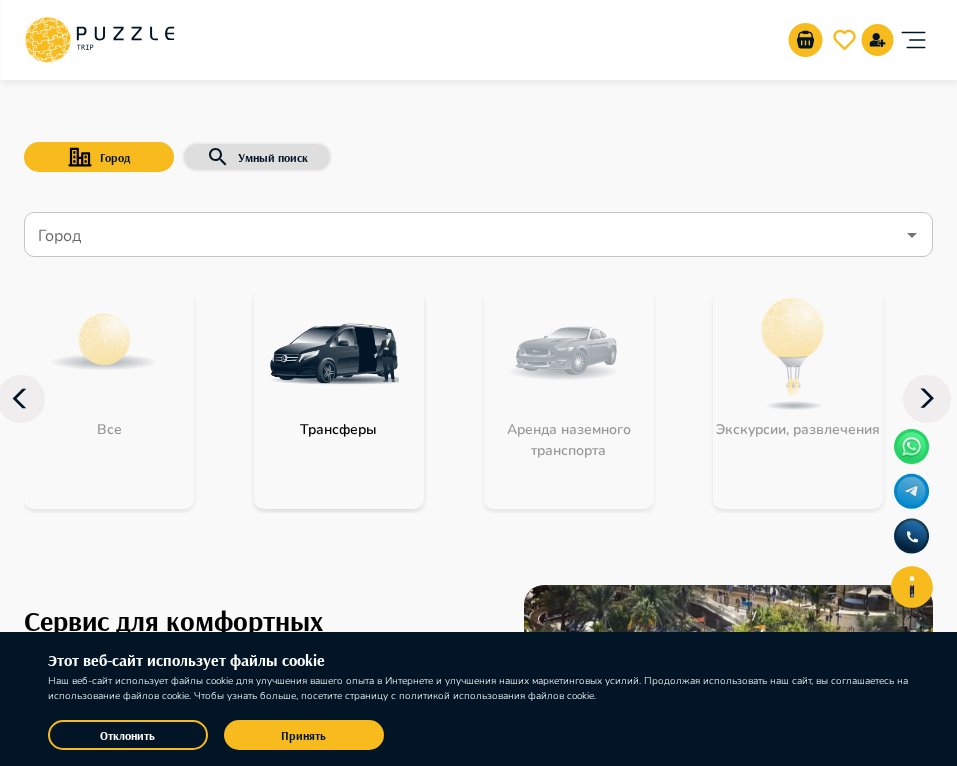 click on "Город" at bounding box center (464, 235) 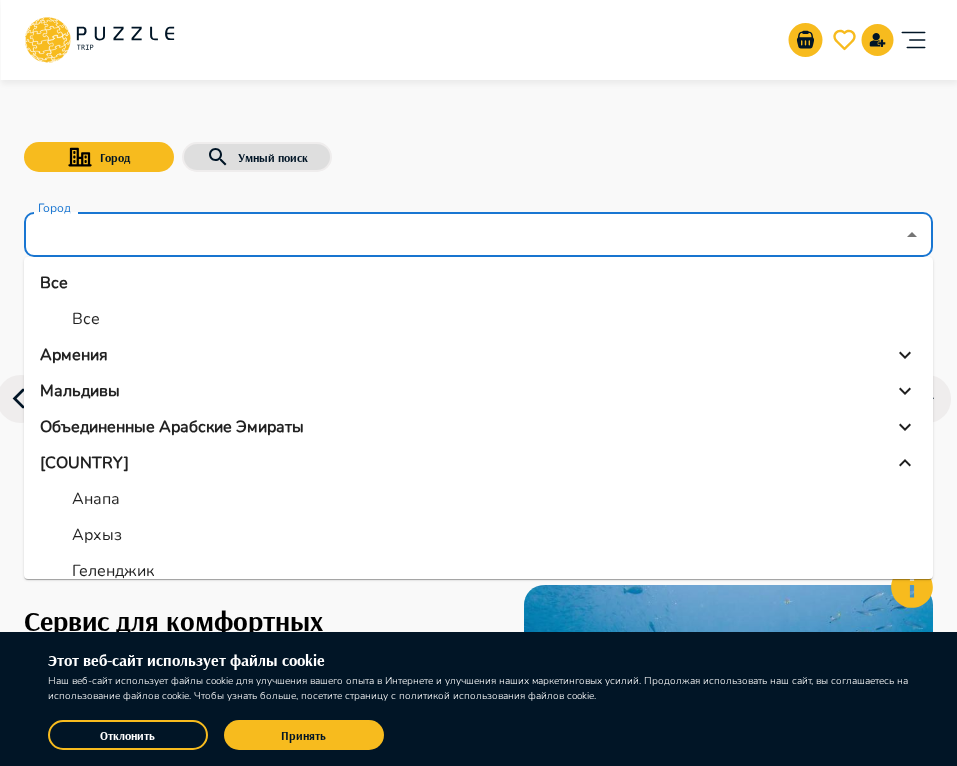 click on "Анапа" at bounding box center [478, 499] 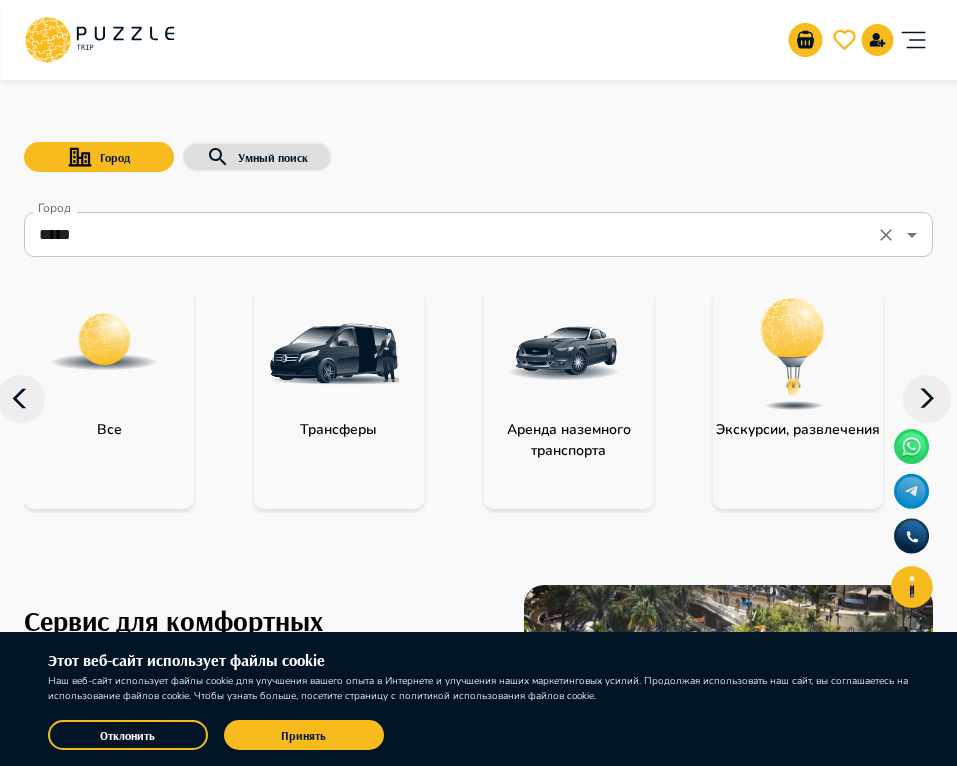 click on "***** Город" at bounding box center (478, 234) 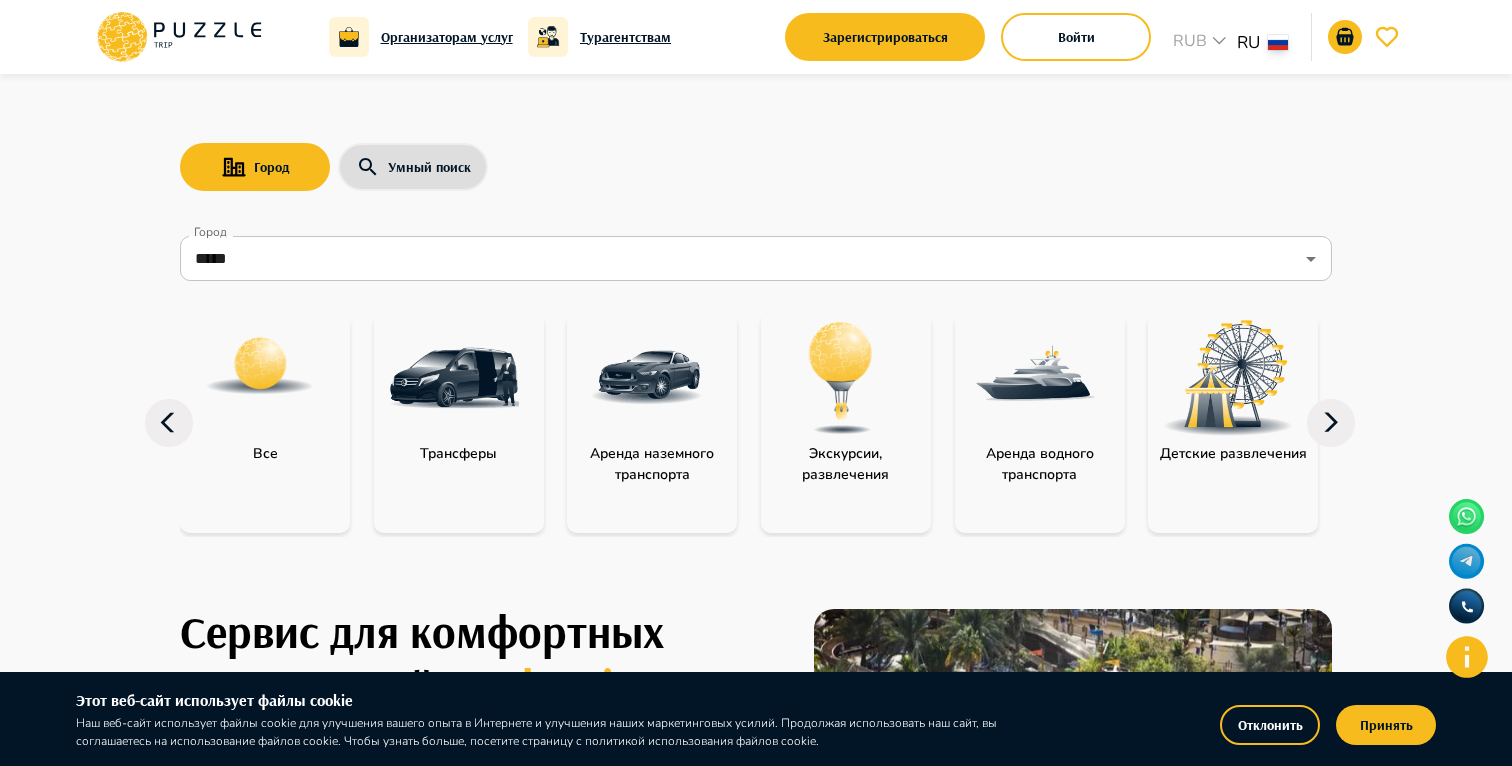 click on "Город Умный поиск Город ***** Город Все Трансферы Аренда наземного транспорта Экскурсии, развлечения Аренда водного транспорта Детские
развлечения Входные билеты Бизнес-авиация Автомобили с водителем Сервис для комфортных путешествий  Puzzle Trip Собери   свое   идеальное   путешествие   в   одном   приложении   на   раз,   два,   три   Мы уже работаем в : ОАЭ Турция Саудовская Аравия Армения Россия Танзания Республика Беларусь Египет Мальдивы Сейшелы Шри-Ланка Таиланд Куба Карибы Мальта Азорские острова Групповая экскурсия в аквапарк Wild Wadi От     ₽ 7,750.1 От     ₽ 73,422" at bounding box center [756, 1927] 